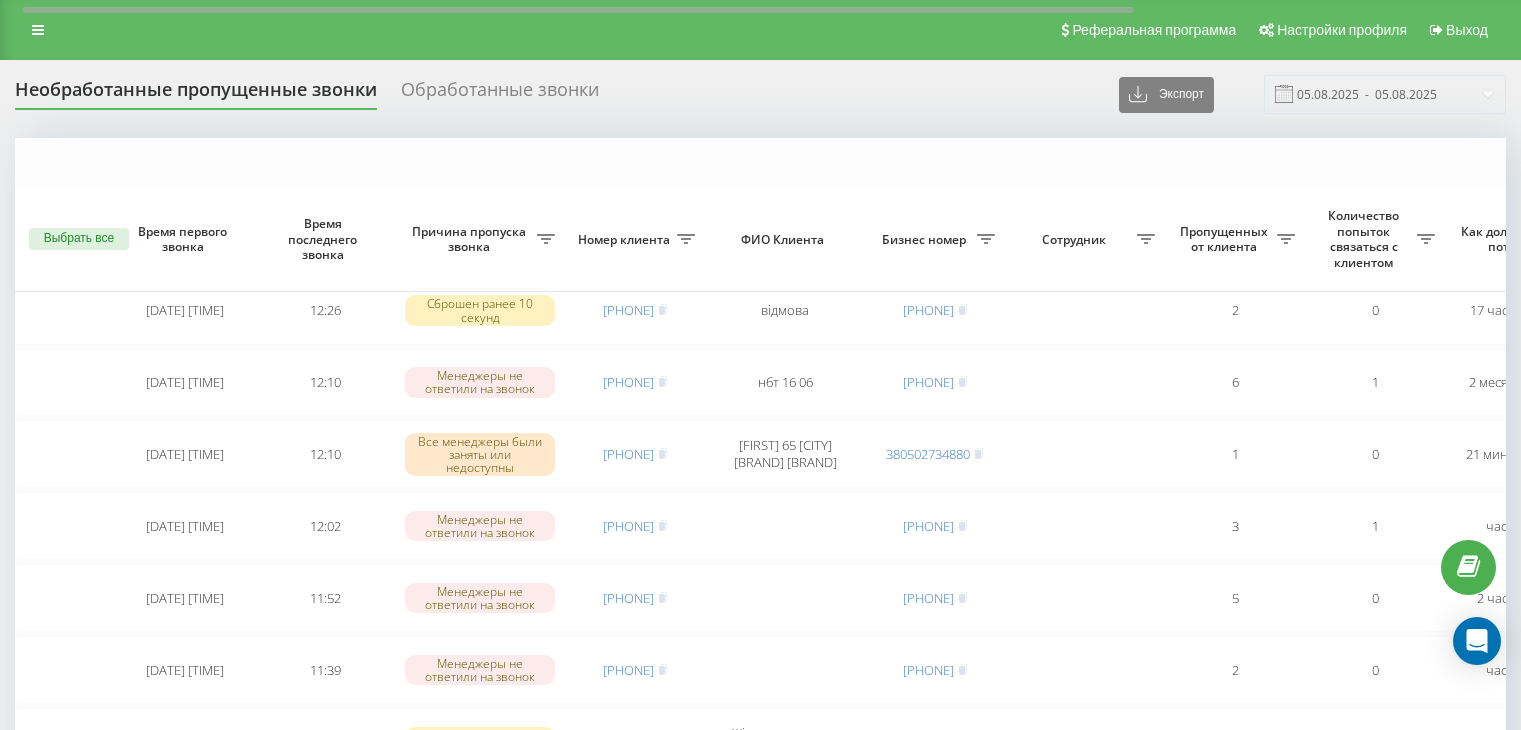 scroll, scrollTop: 200, scrollLeft: 0, axis: vertical 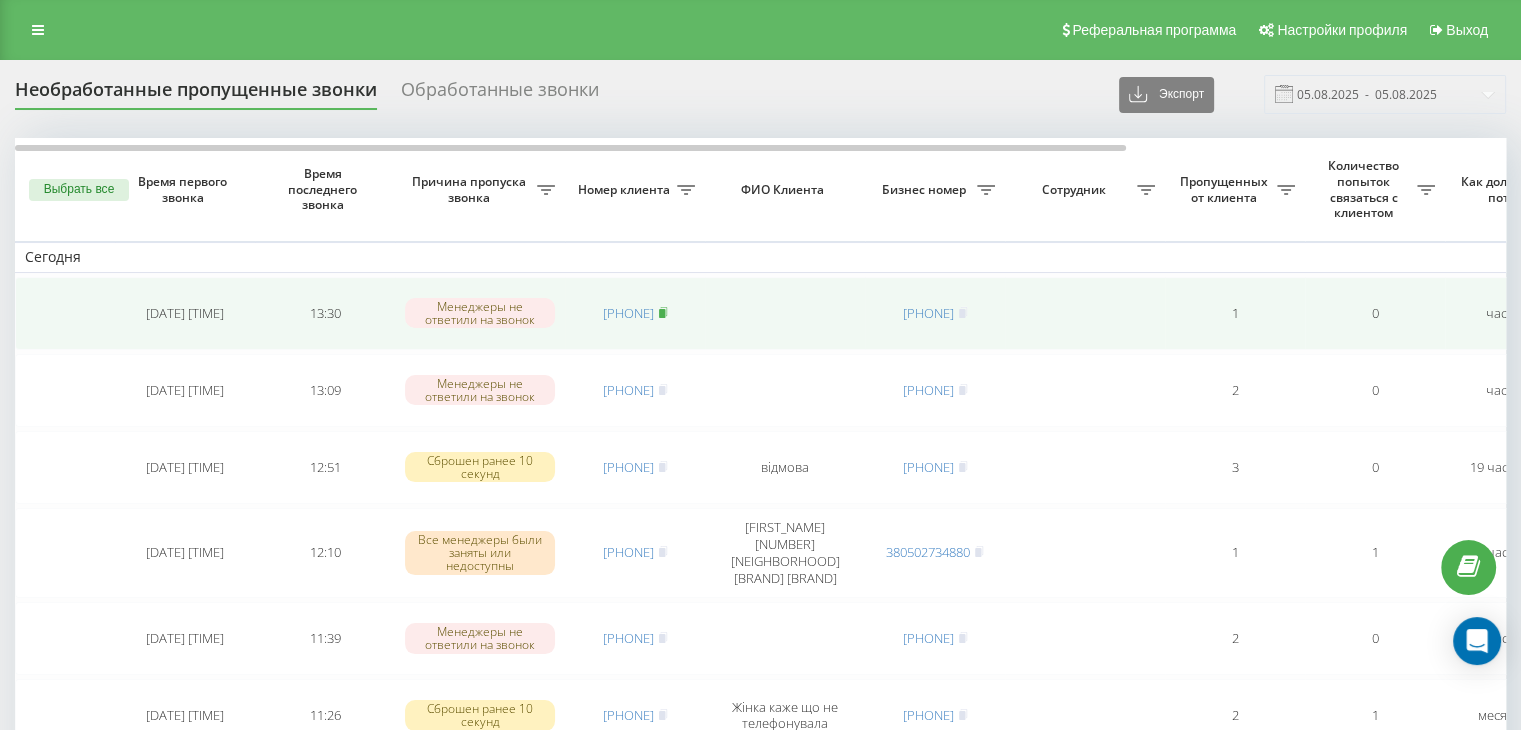 click 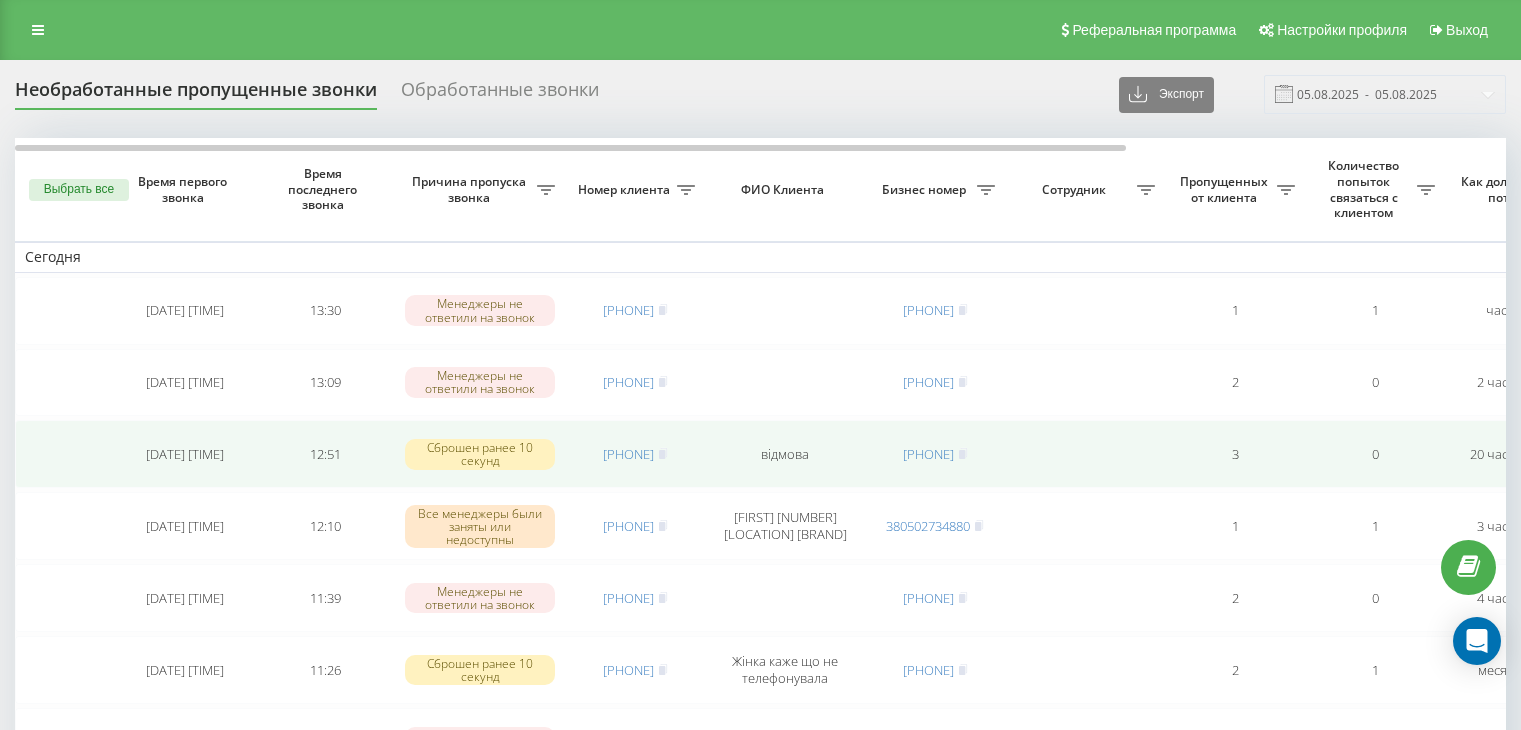 scroll, scrollTop: 0, scrollLeft: 0, axis: both 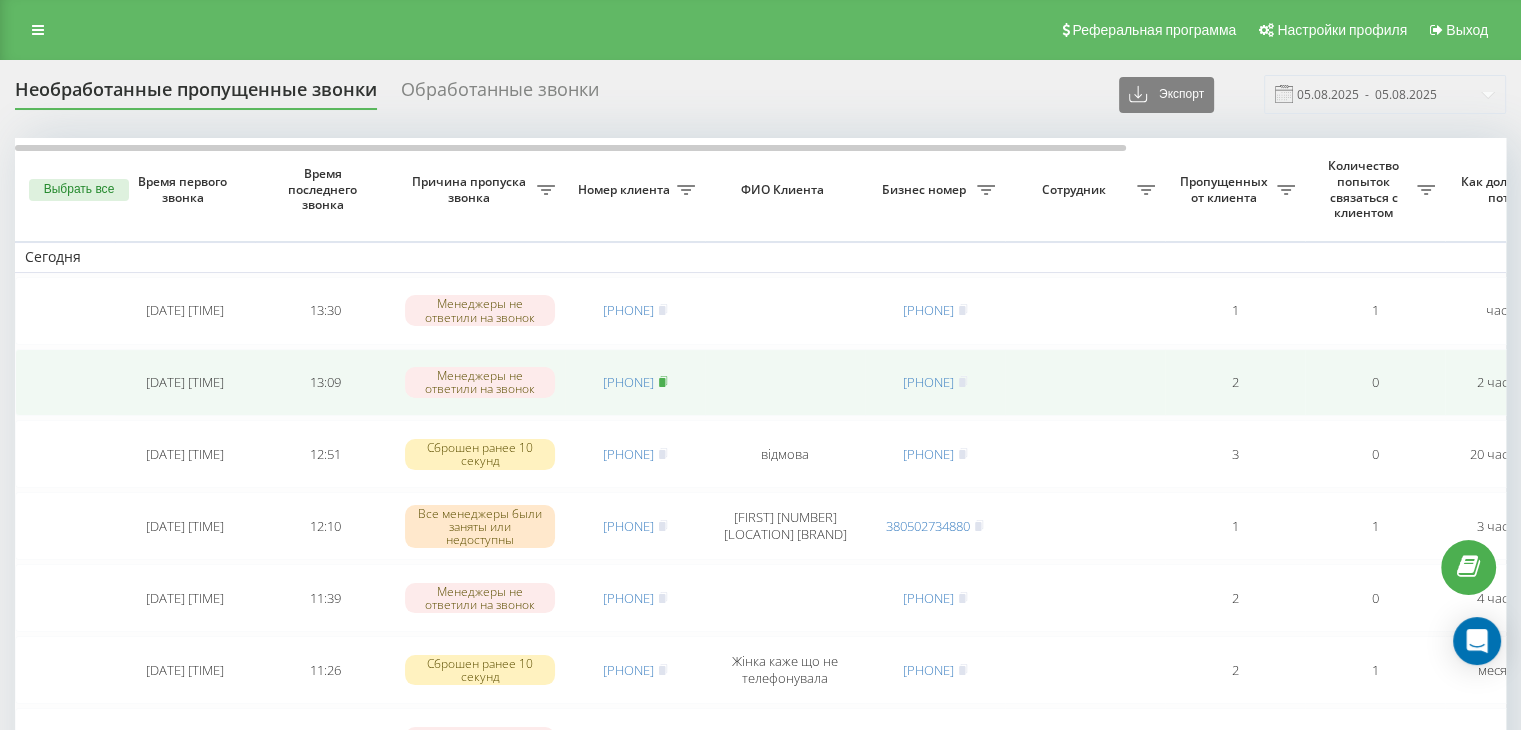click 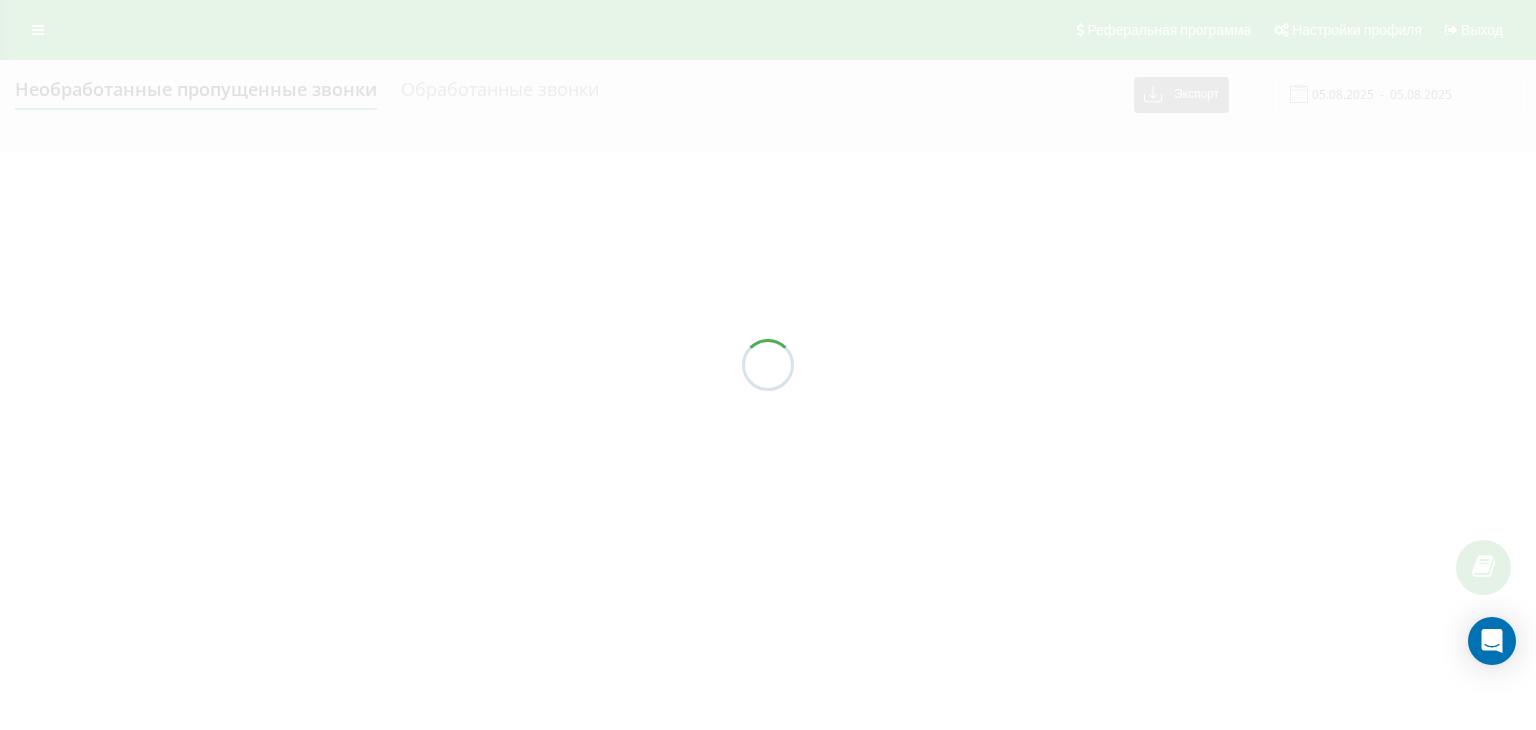 scroll, scrollTop: 0, scrollLeft: 0, axis: both 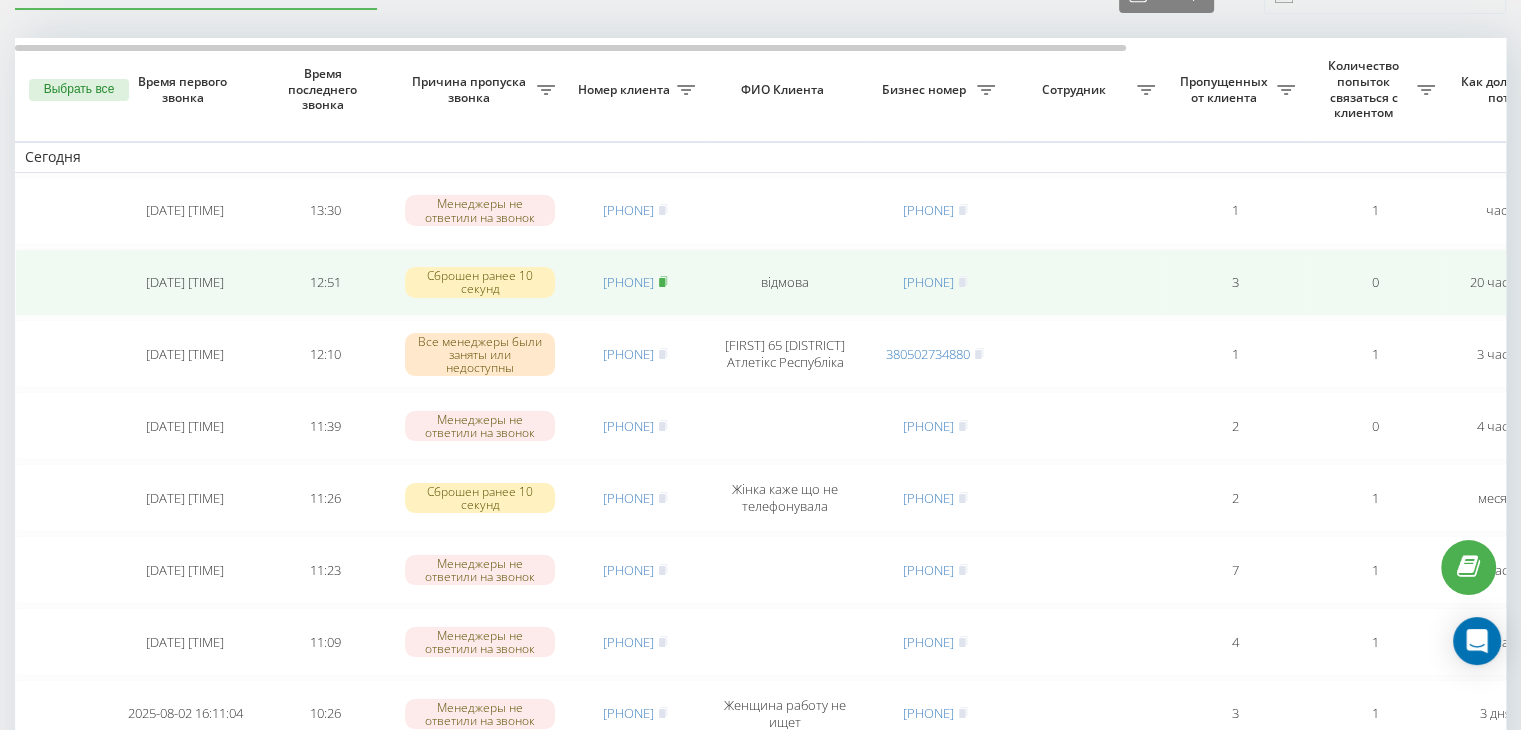 click 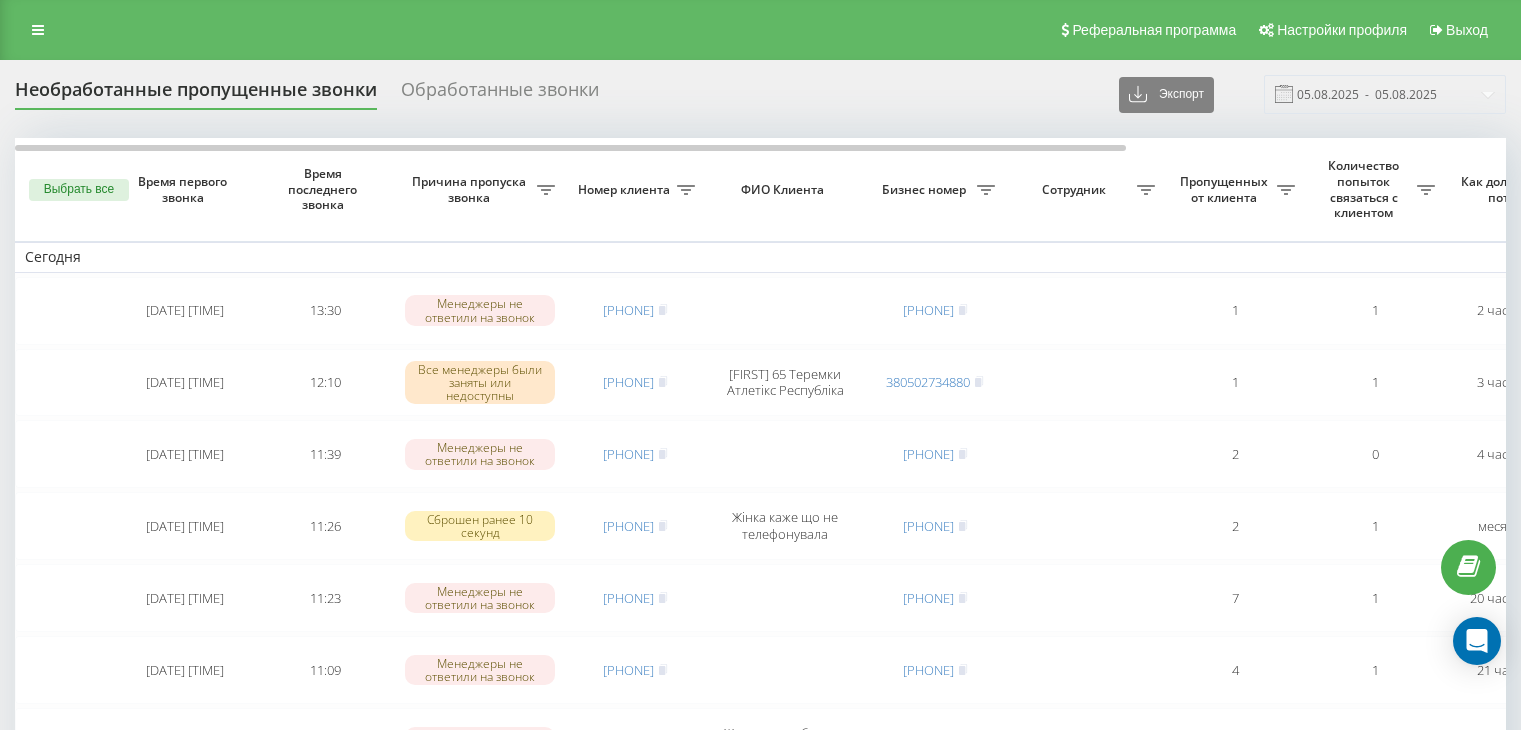 scroll, scrollTop: 0, scrollLeft: 0, axis: both 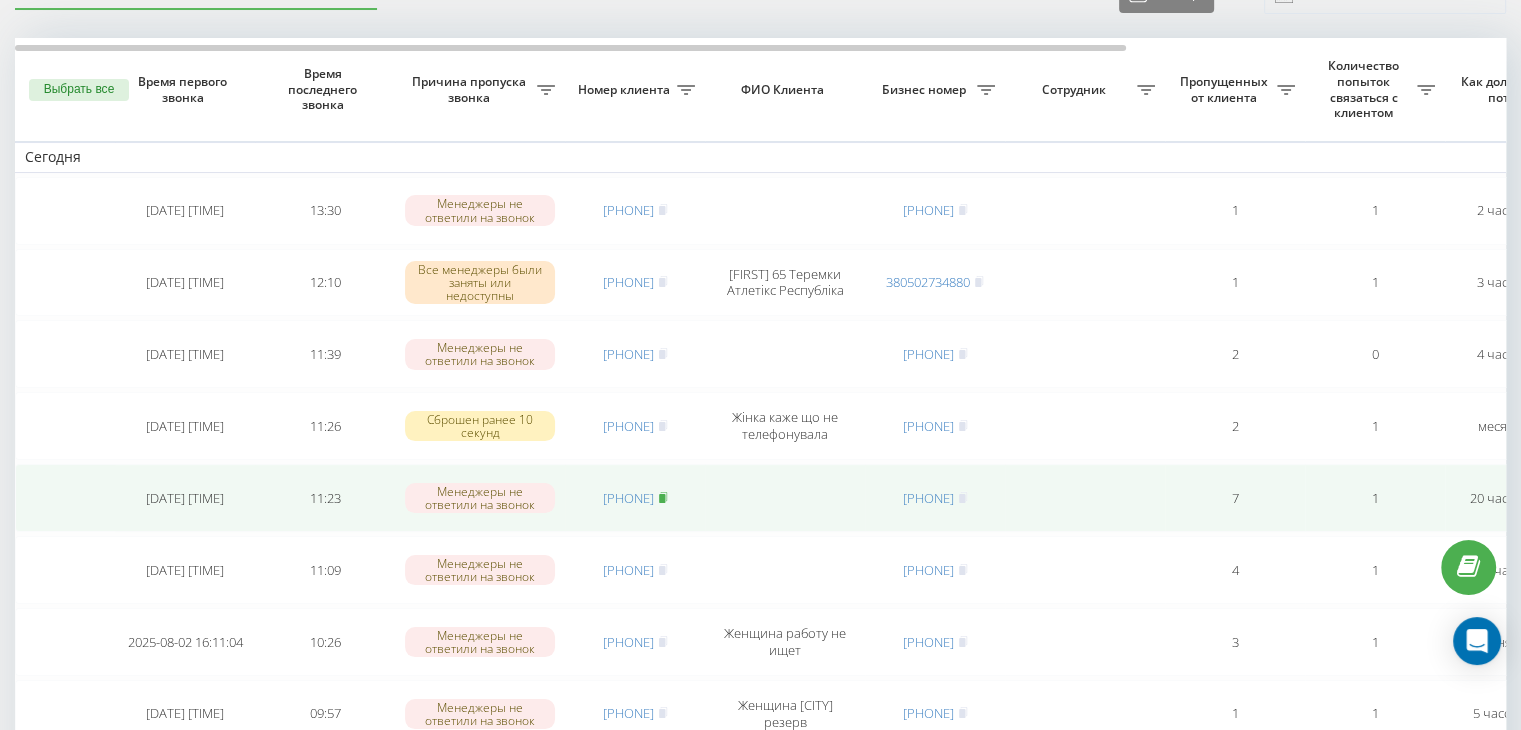 click 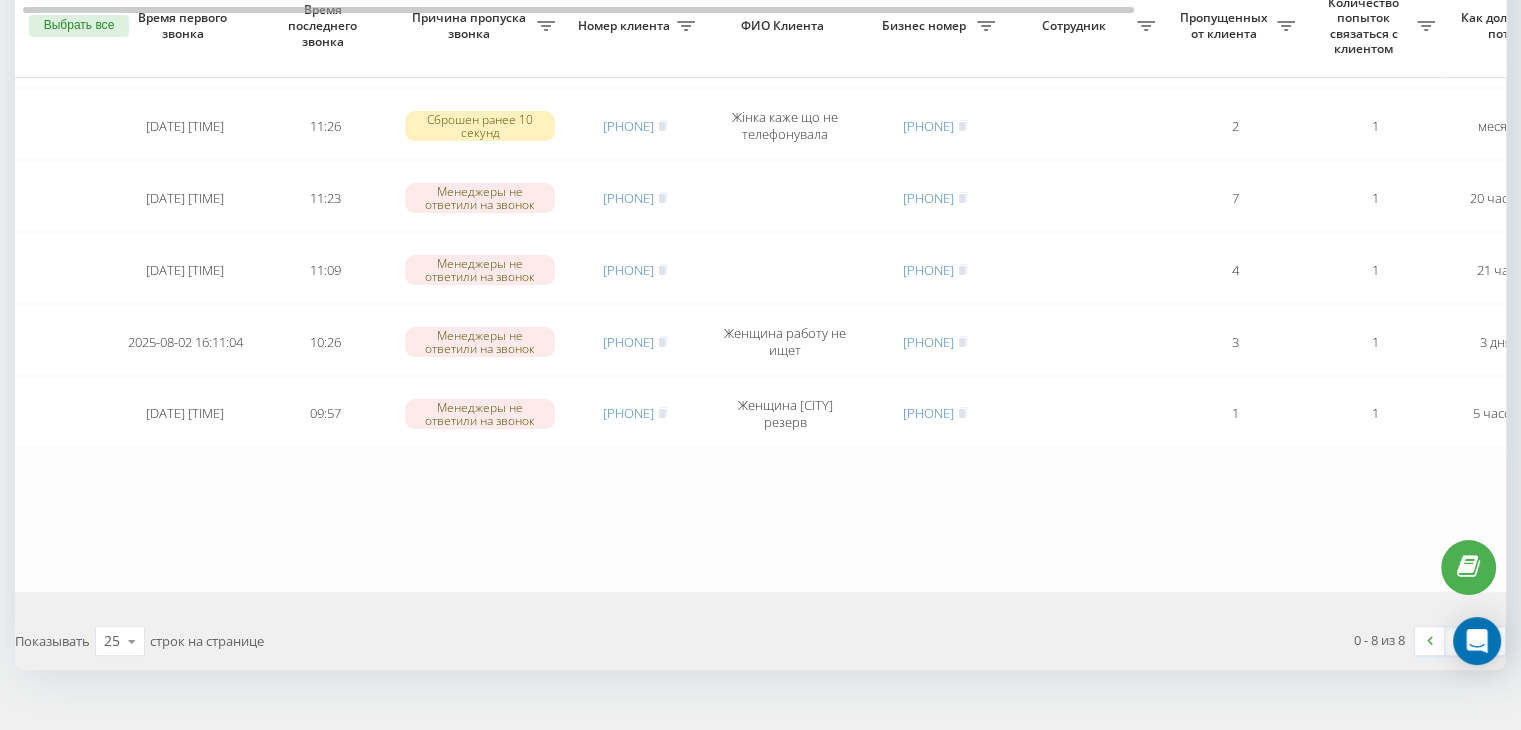scroll, scrollTop: 300, scrollLeft: 0, axis: vertical 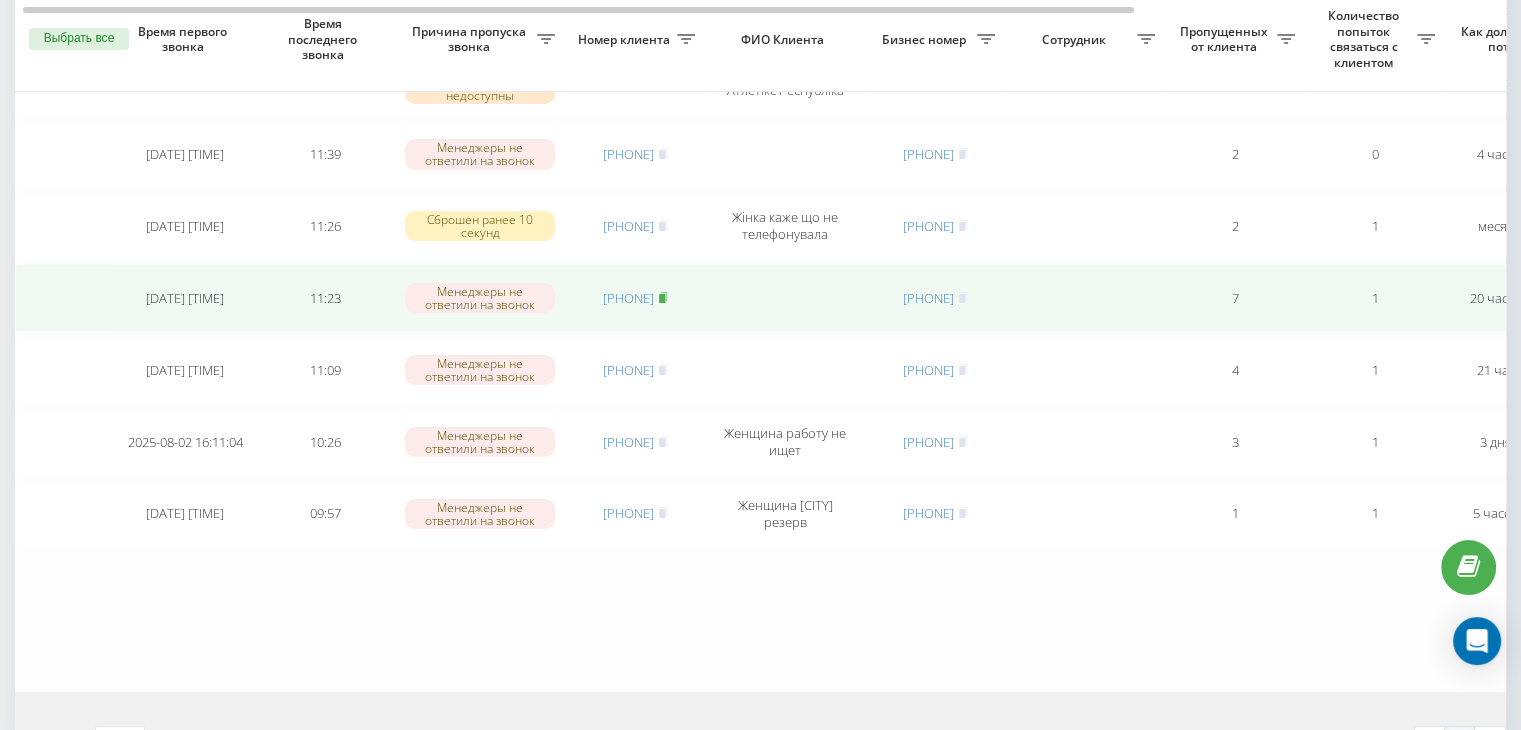 click 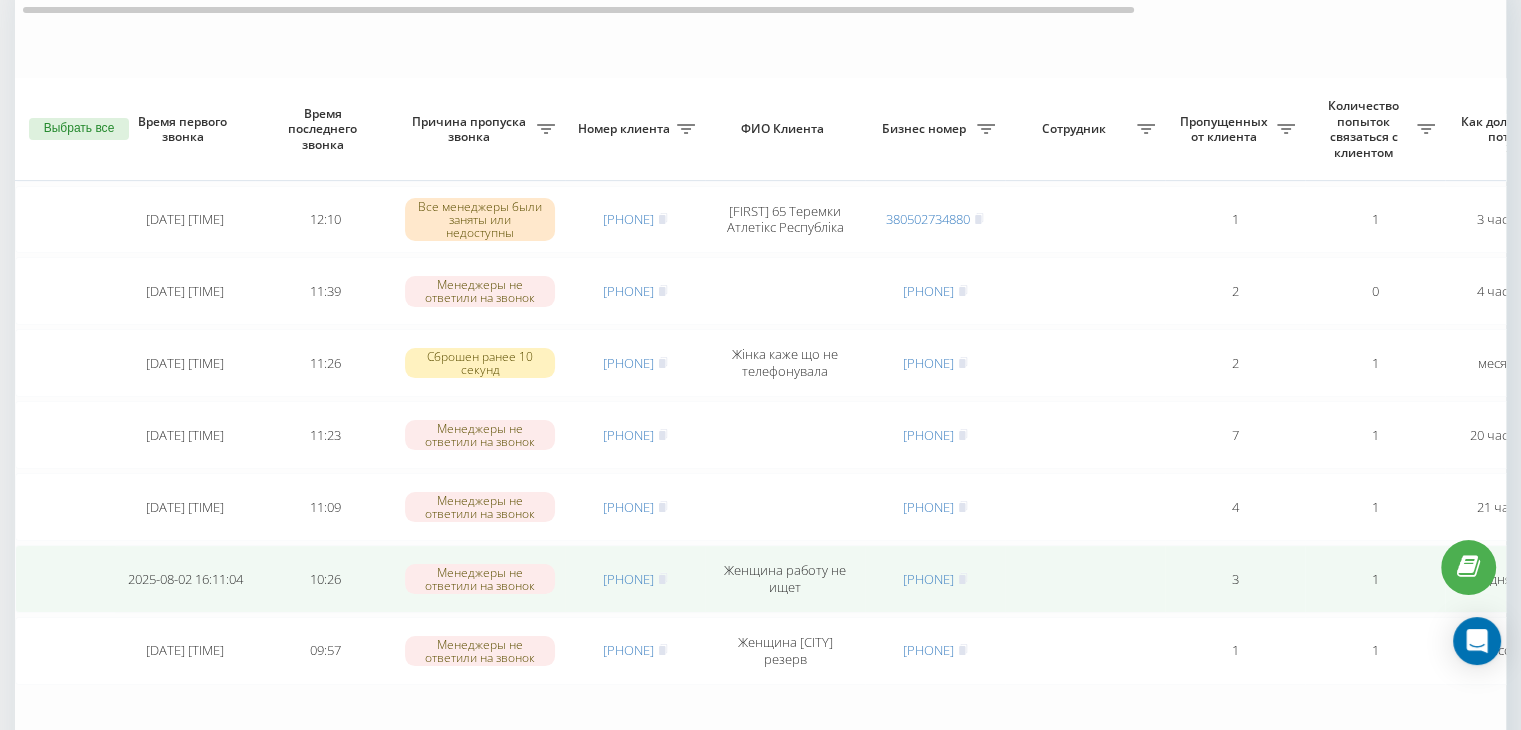 scroll, scrollTop: 0, scrollLeft: 0, axis: both 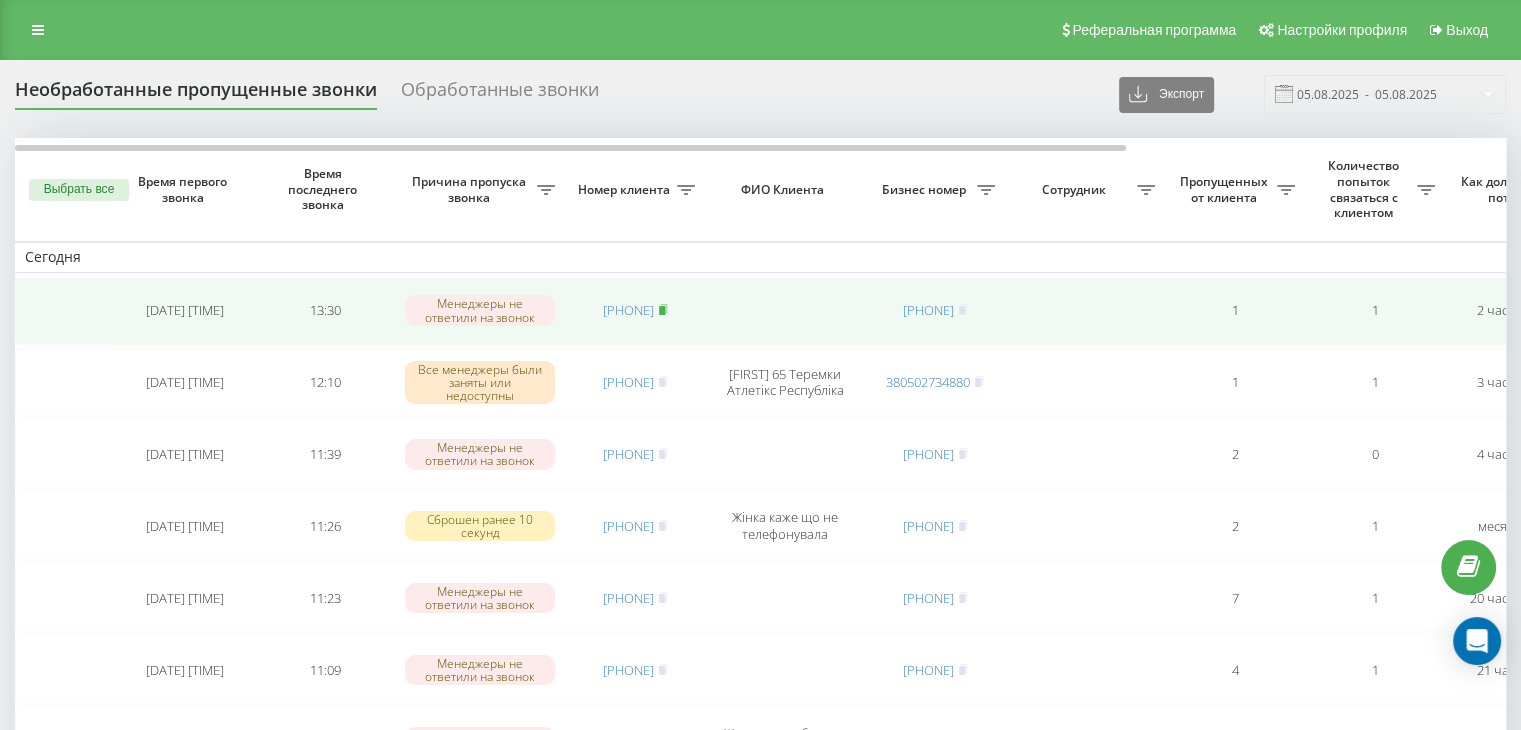 click 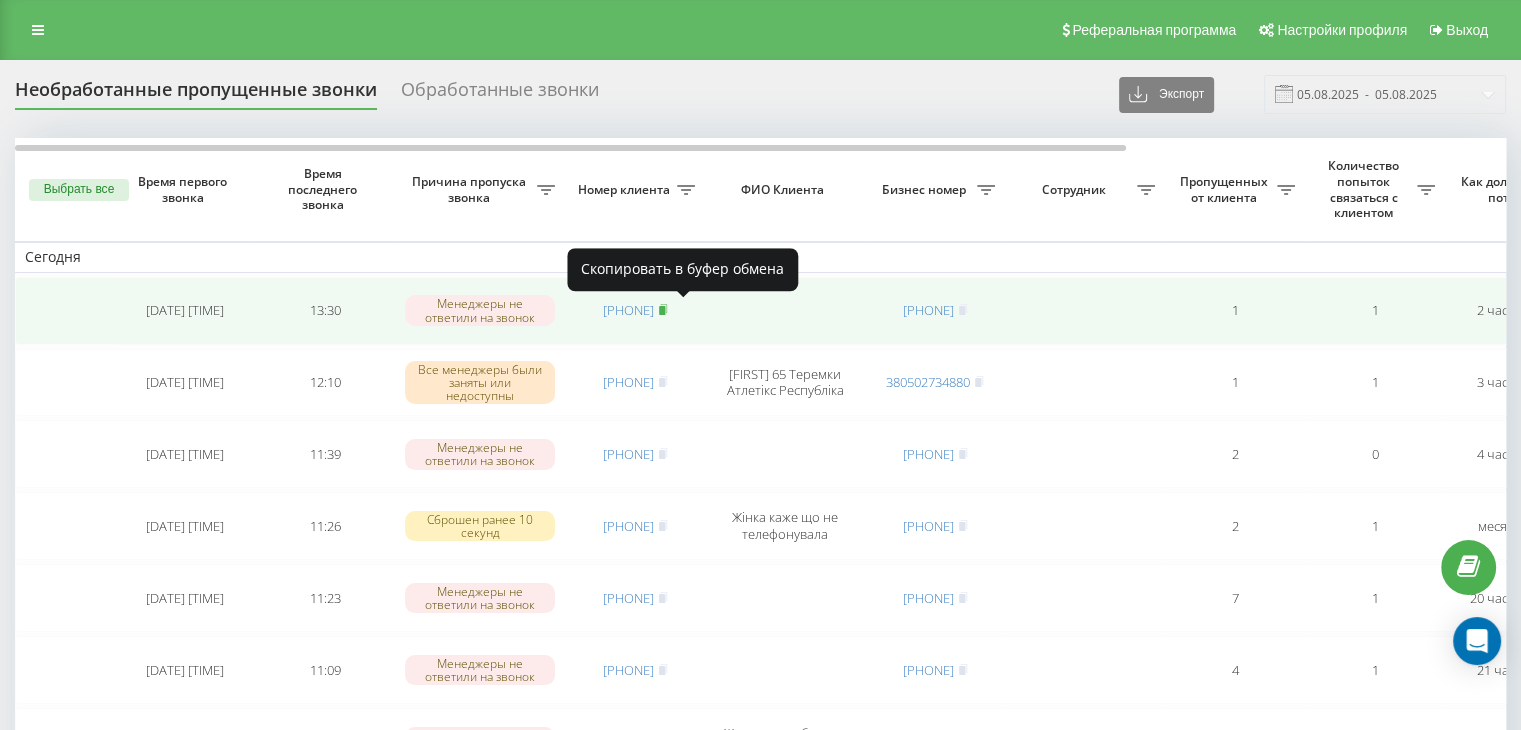 click 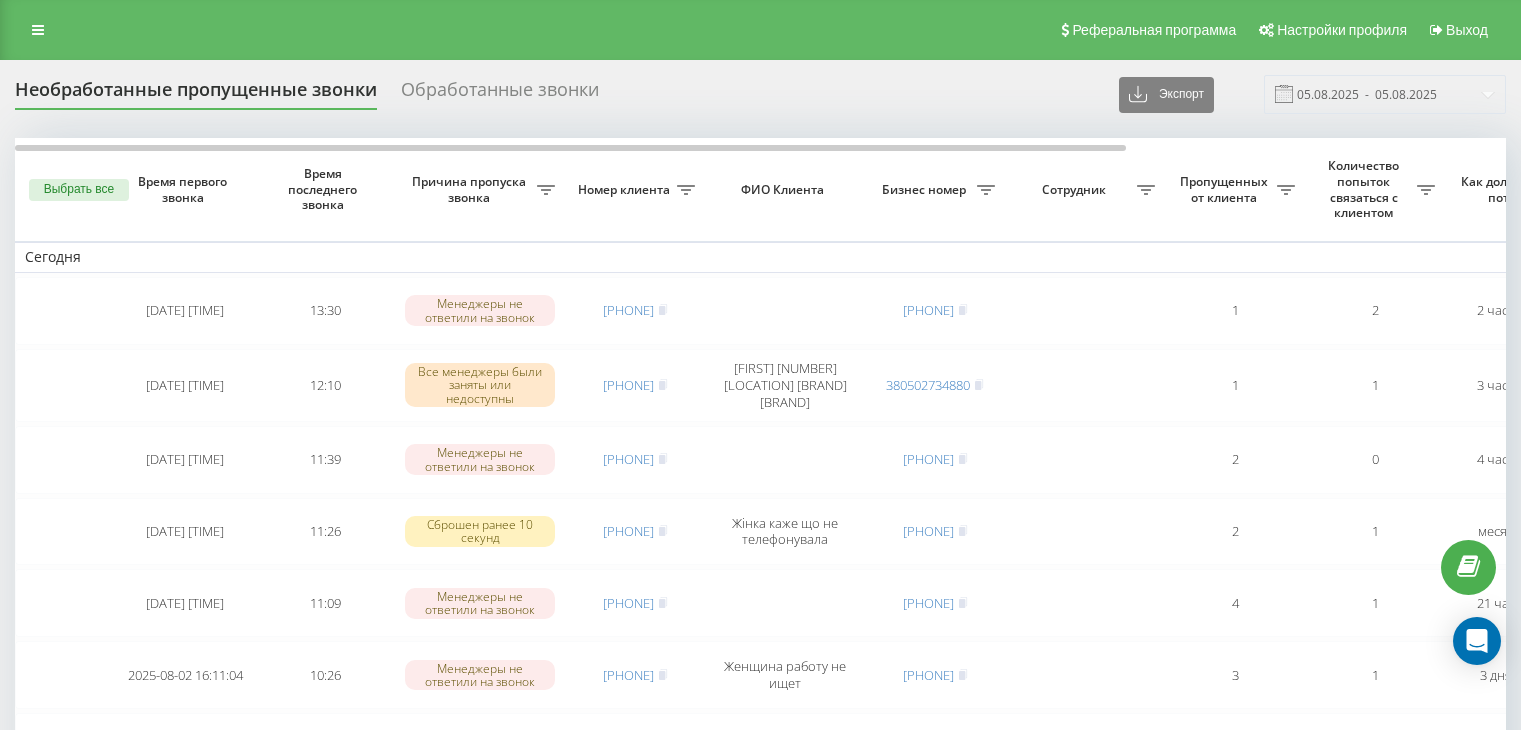 scroll, scrollTop: 0, scrollLeft: 0, axis: both 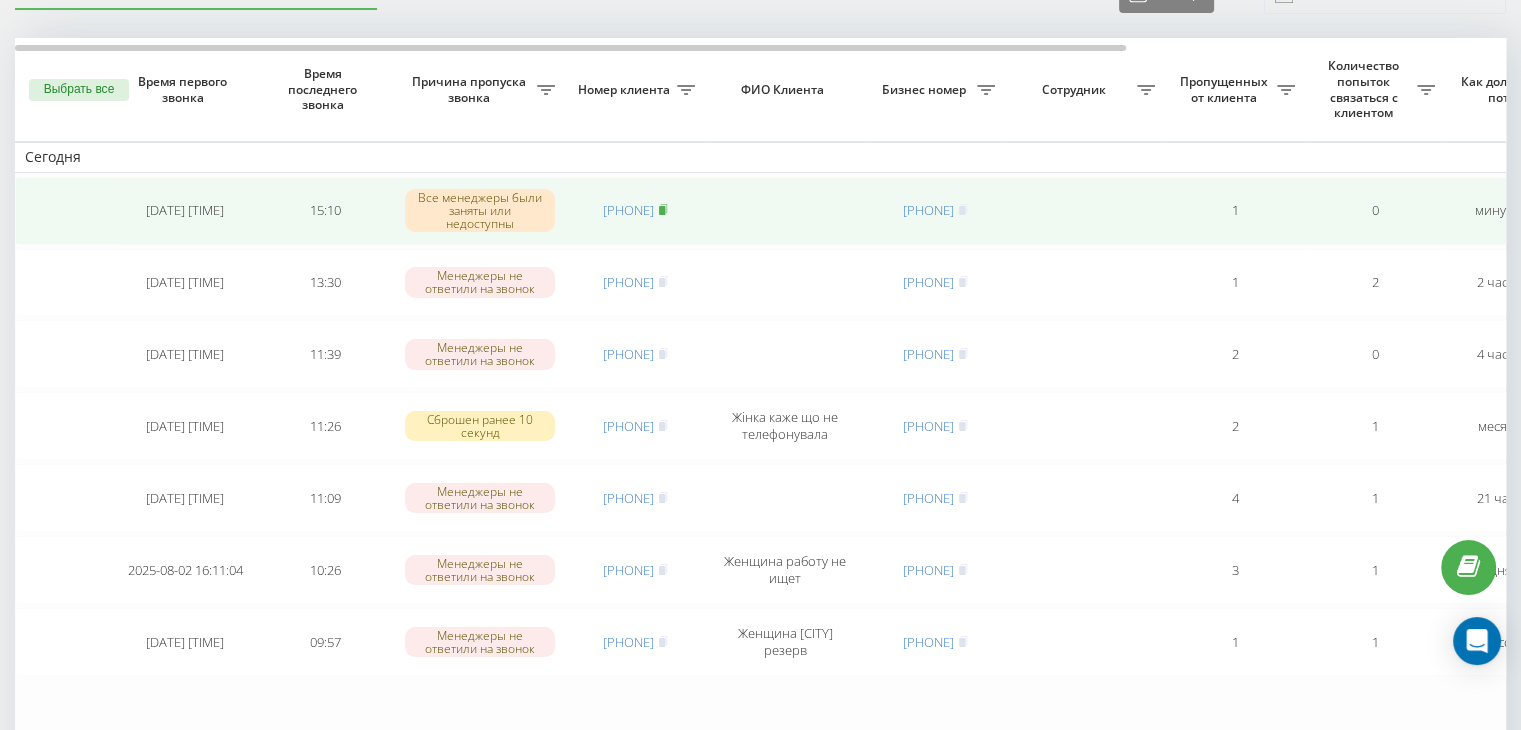 click 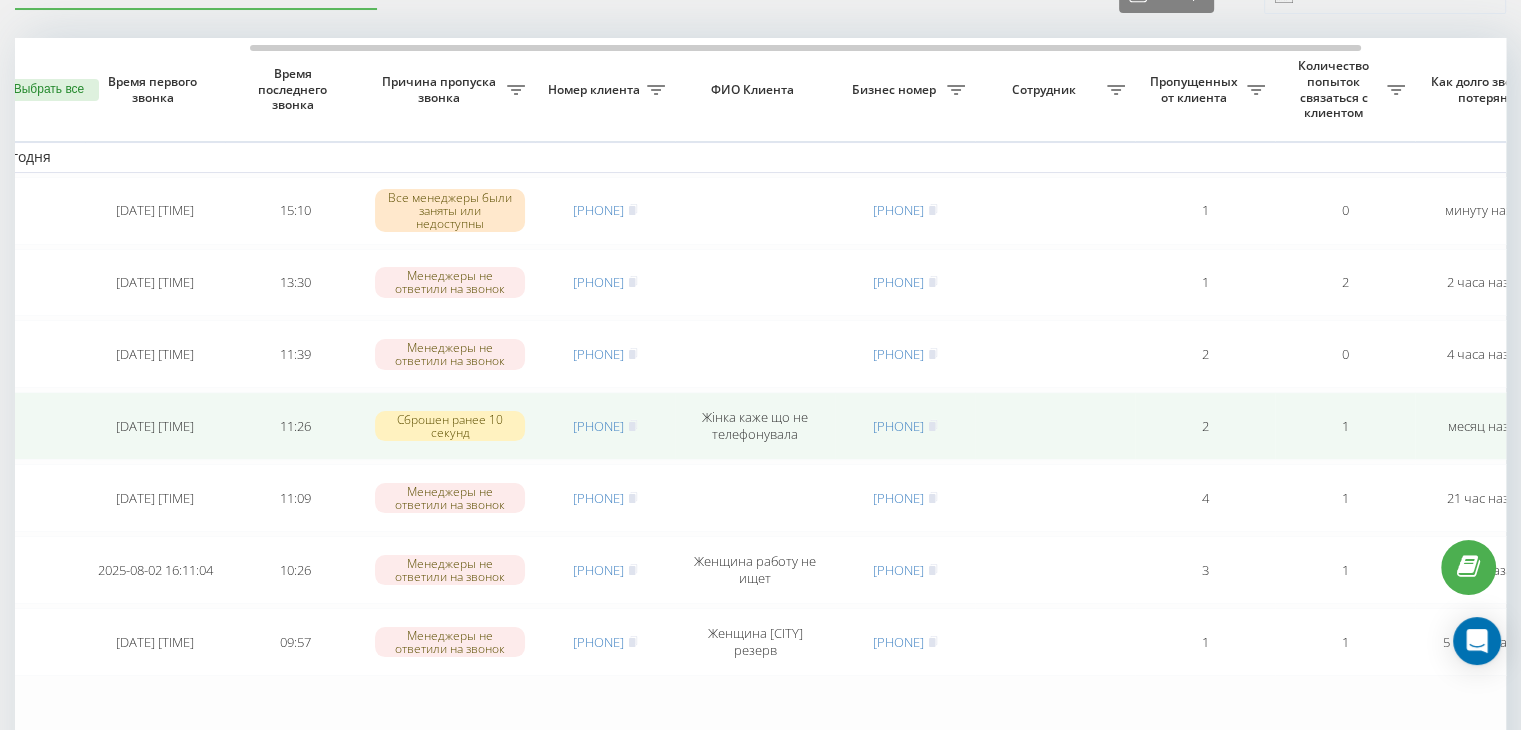scroll, scrollTop: 0, scrollLeft: 243, axis: horizontal 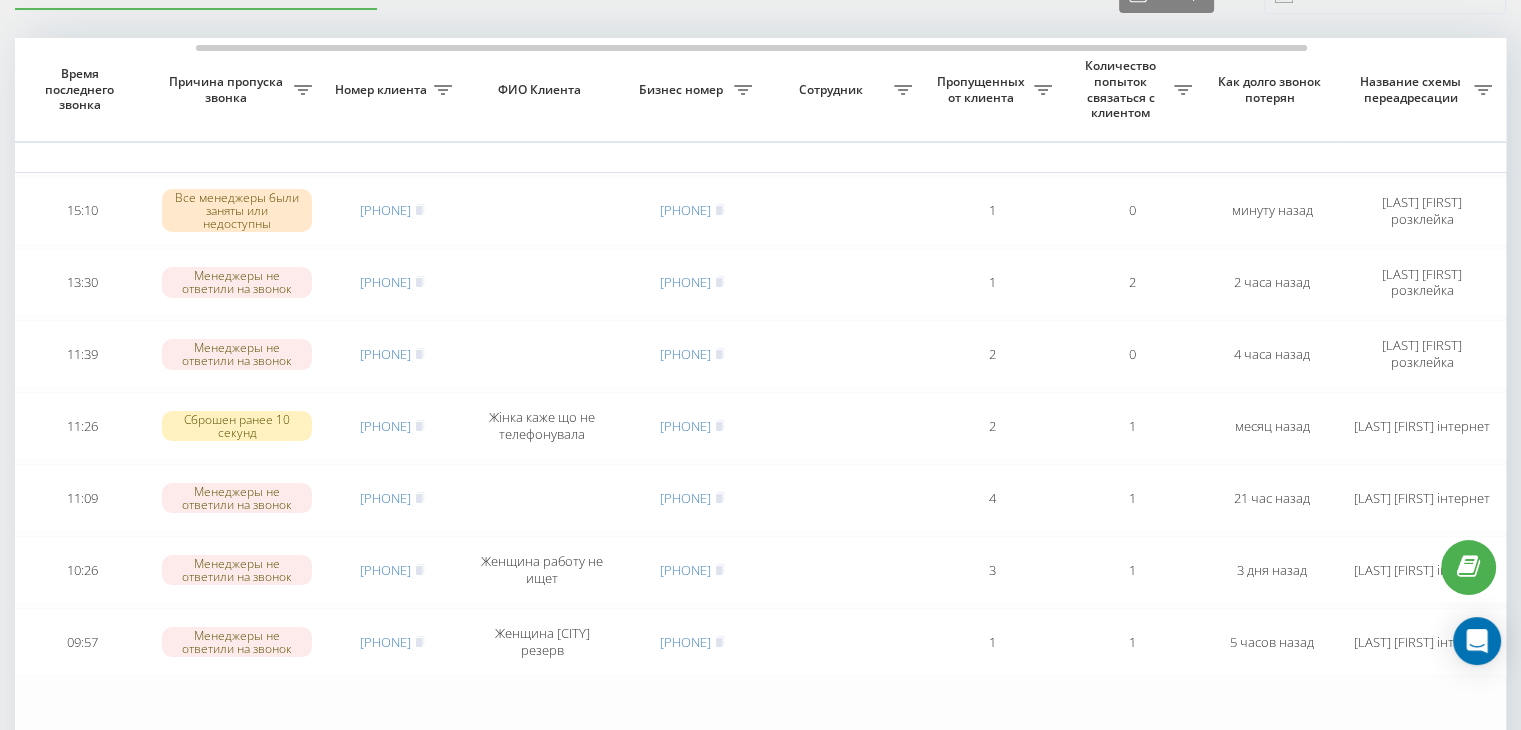 click on "Сегодня 2025-08-05 15:10:59 15:10 Все менеджеры были заняты или недоступны 380976142844 380661560229 1 0 минуту назад Смоляр Наталія розклейка Обработать Не удалось связаться Связался с клиентом с помощью другого канала Клиент перезвонил сам с другого номера Другой вариант 2025-08-05 13:30:16 13:30 Менеджеры не ответили на звонок 380678898787 380504337834 1 2 2 часа назад Касьяненко Наталія розклейка Обработать Не удалось связаться Связался с клиентом с помощью другого канала Клиент перезвонил сам с другого номера Другой вариант 2025-08-05 11:08:27 11:39 Менеджеры не ответили на звонок 380983787131 380955189011 2 0 11:26 2 1 4 1" at bounding box center [772, 429] 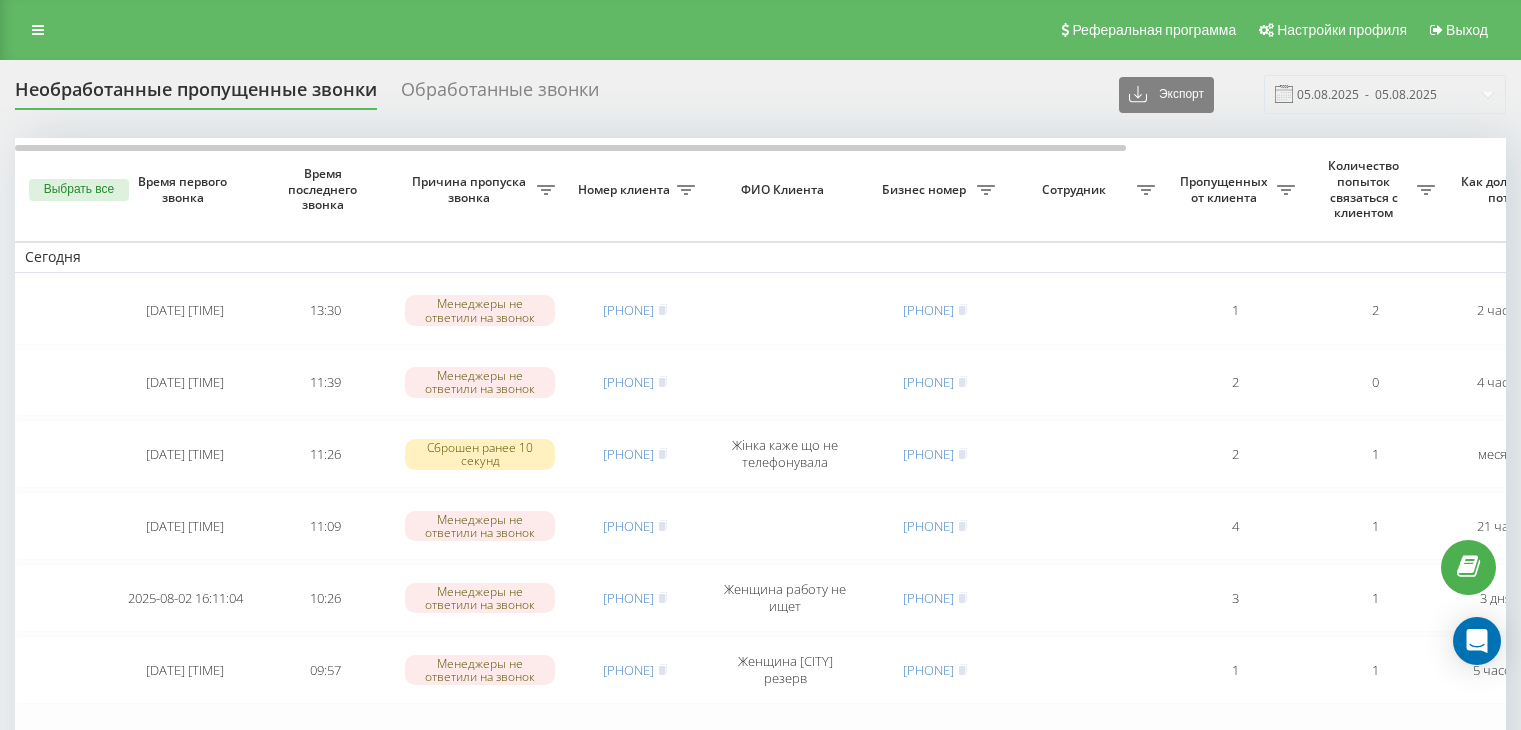 scroll, scrollTop: 101, scrollLeft: 0, axis: vertical 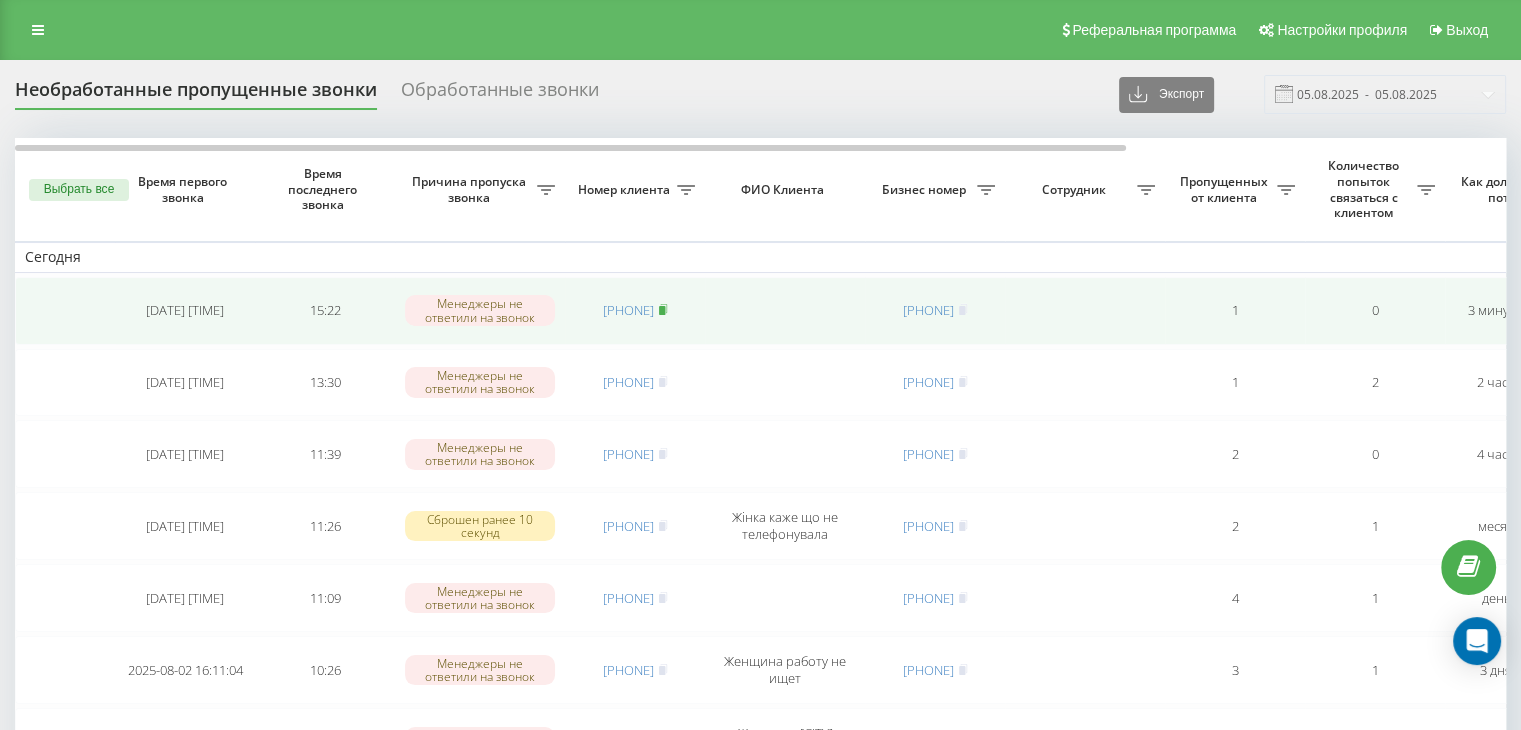 click 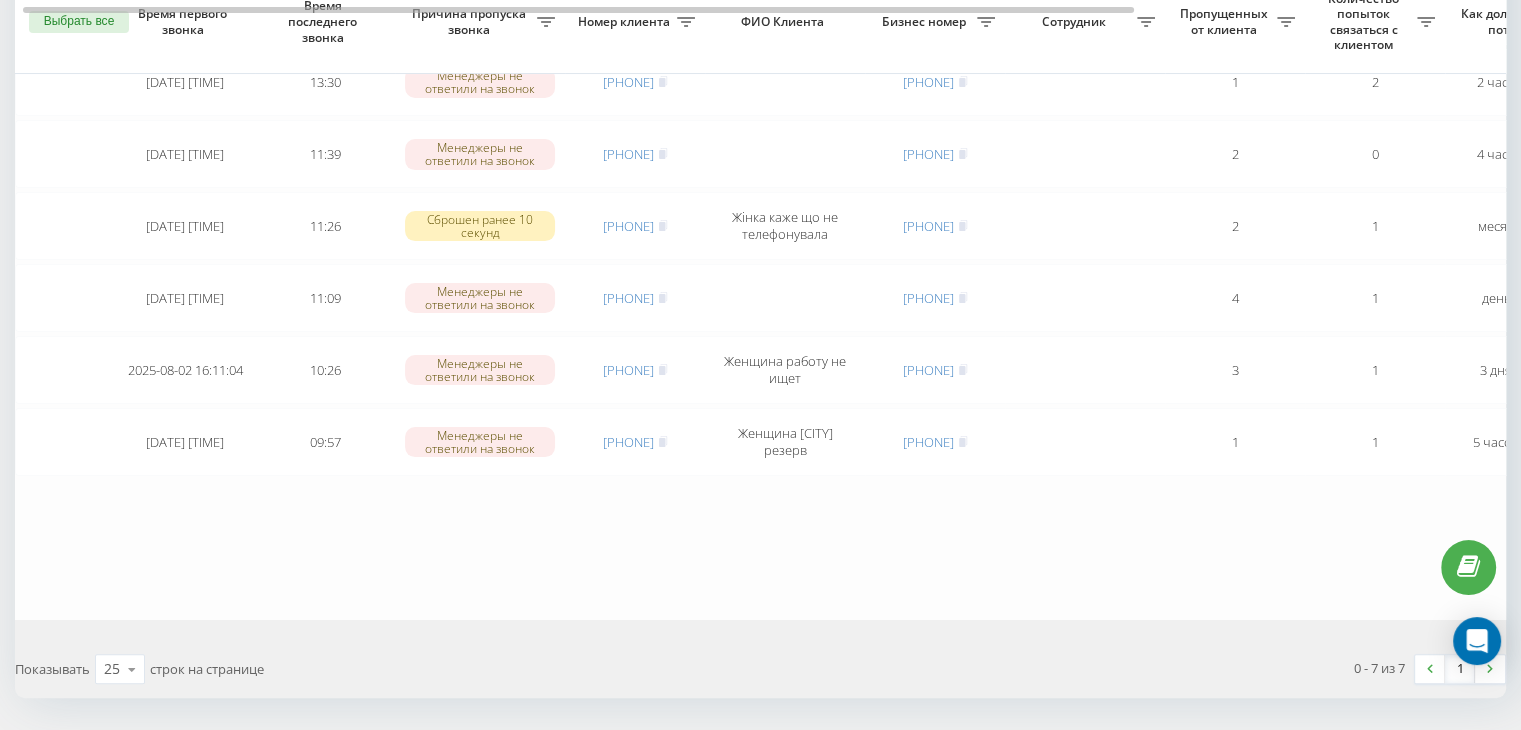 scroll, scrollTop: 0, scrollLeft: 0, axis: both 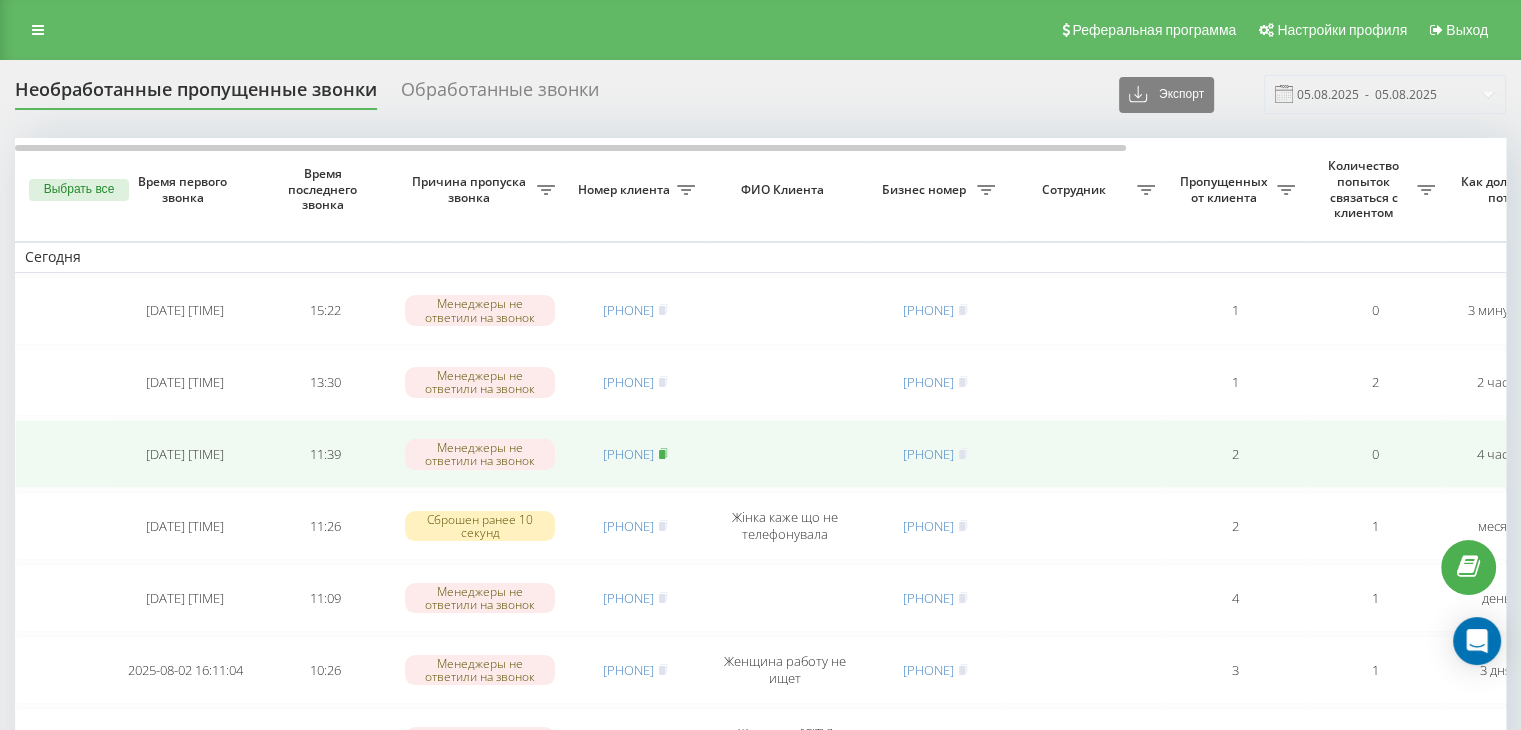 click 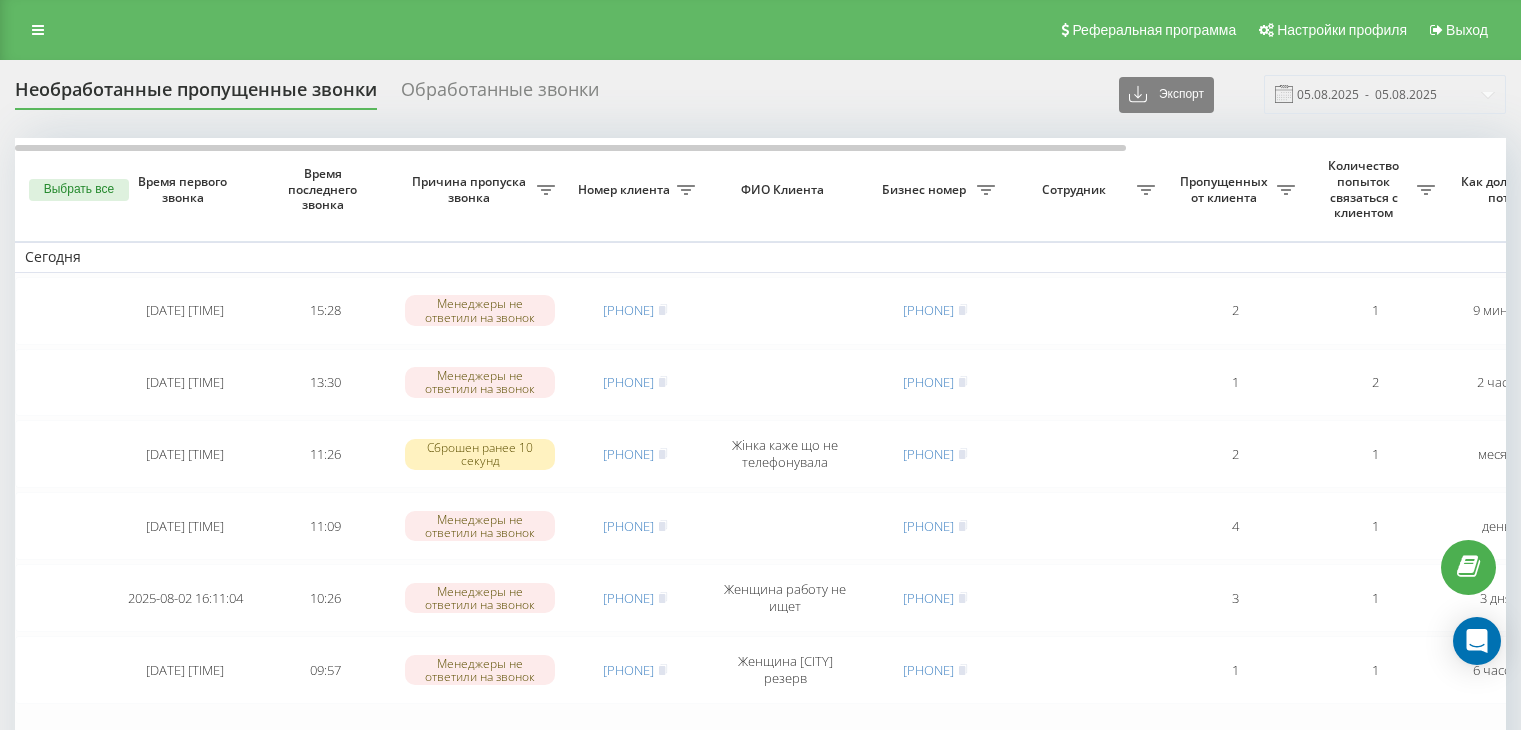 scroll, scrollTop: 0, scrollLeft: 0, axis: both 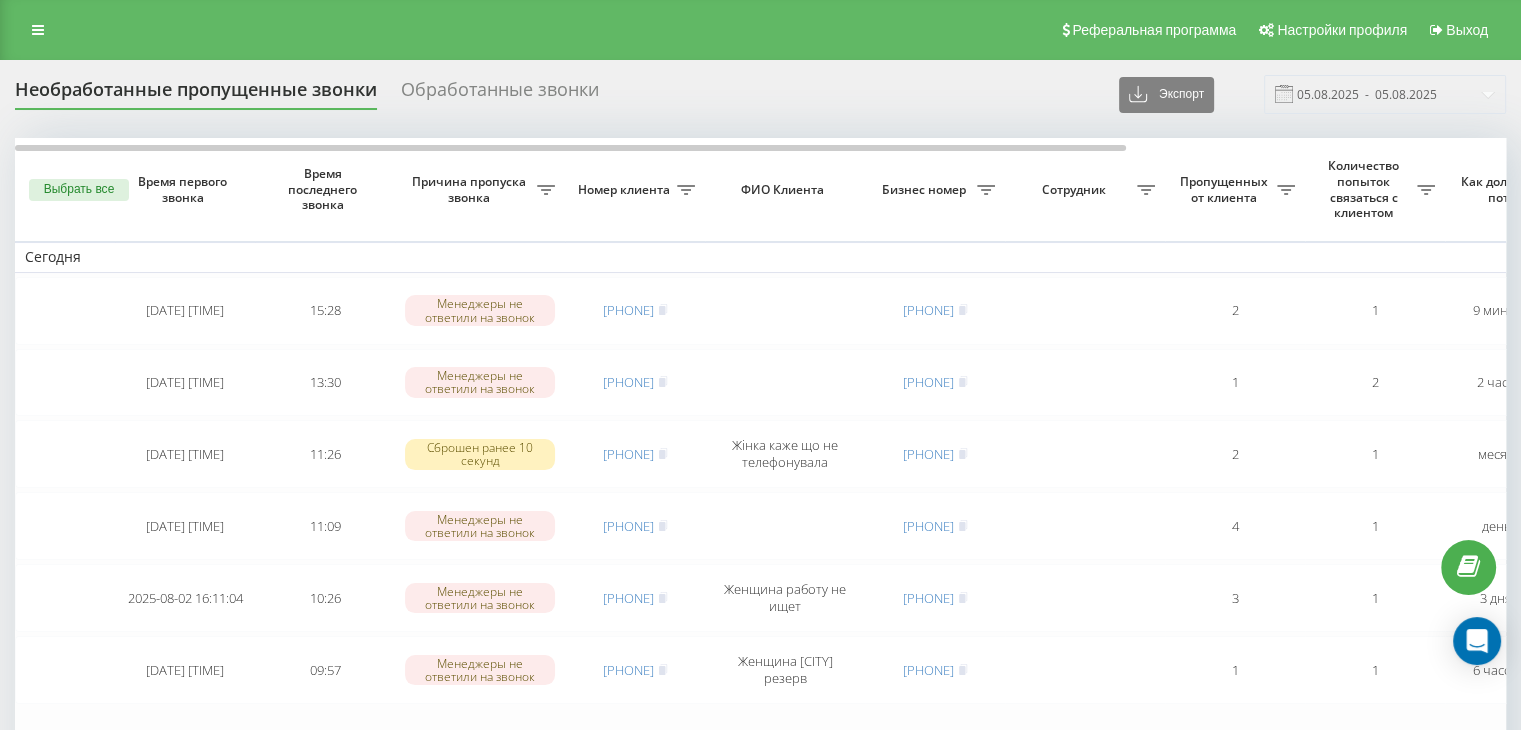 click on "Необработанные пропущенные звонки Обработанные звонки Экспорт .csv .xlsx 05.08.2025  -  05.08.2025 Выбрать все Время первого звонка Время последнего звонка Причина пропуска звонка Номер клиента ФИО Клиента Бизнес номер Сотрудник Пропущенных от клиента Количество попыток связаться с клиентом Как долго звонок потерян Название схемы переадресации Комментарий к звонку Сегодня 2025-08-05 15:22:53 15:28 Менеджеры не ответили на звонок 380982561300 380501724492 2 1 9 минут назад Касьяненко Наталія інтернет Обработать Не удалось связаться Связался с клиентом с помощью другого канала 2025-08-05 13:30:16" at bounding box center [760, 540] 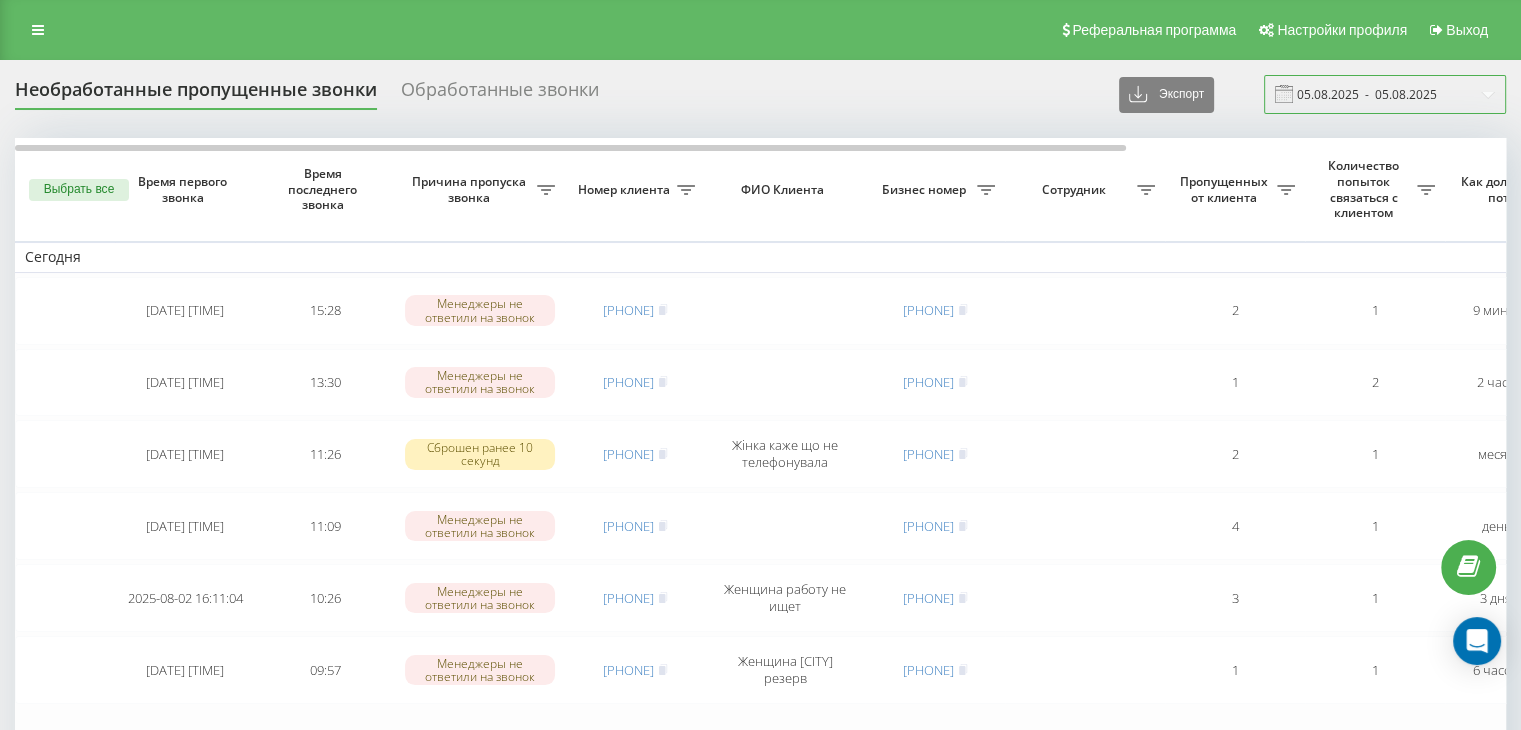 click on "05.08.2025  -  05.08.2025" at bounding box center [1385, 94] 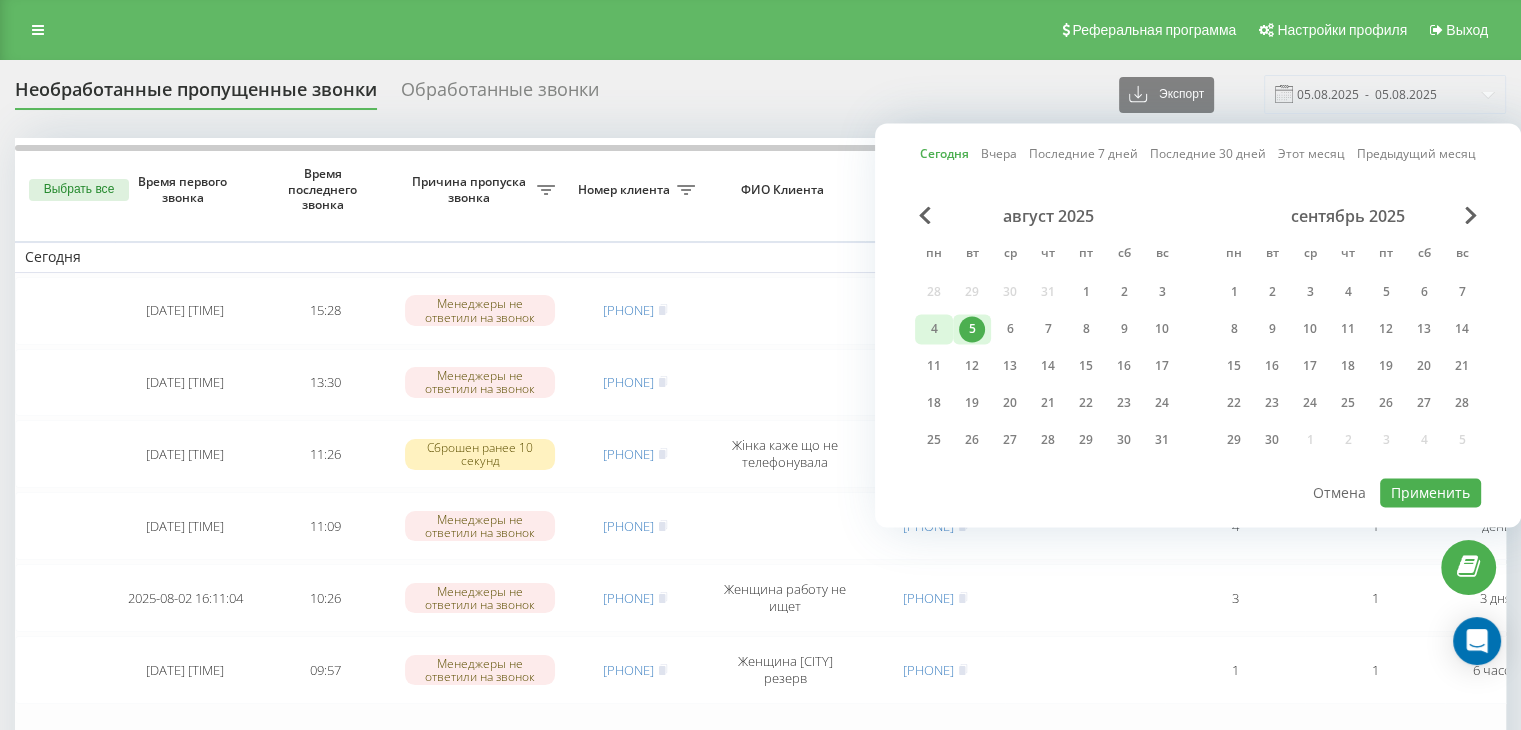 click on "4" at bounding box center (934, 329) 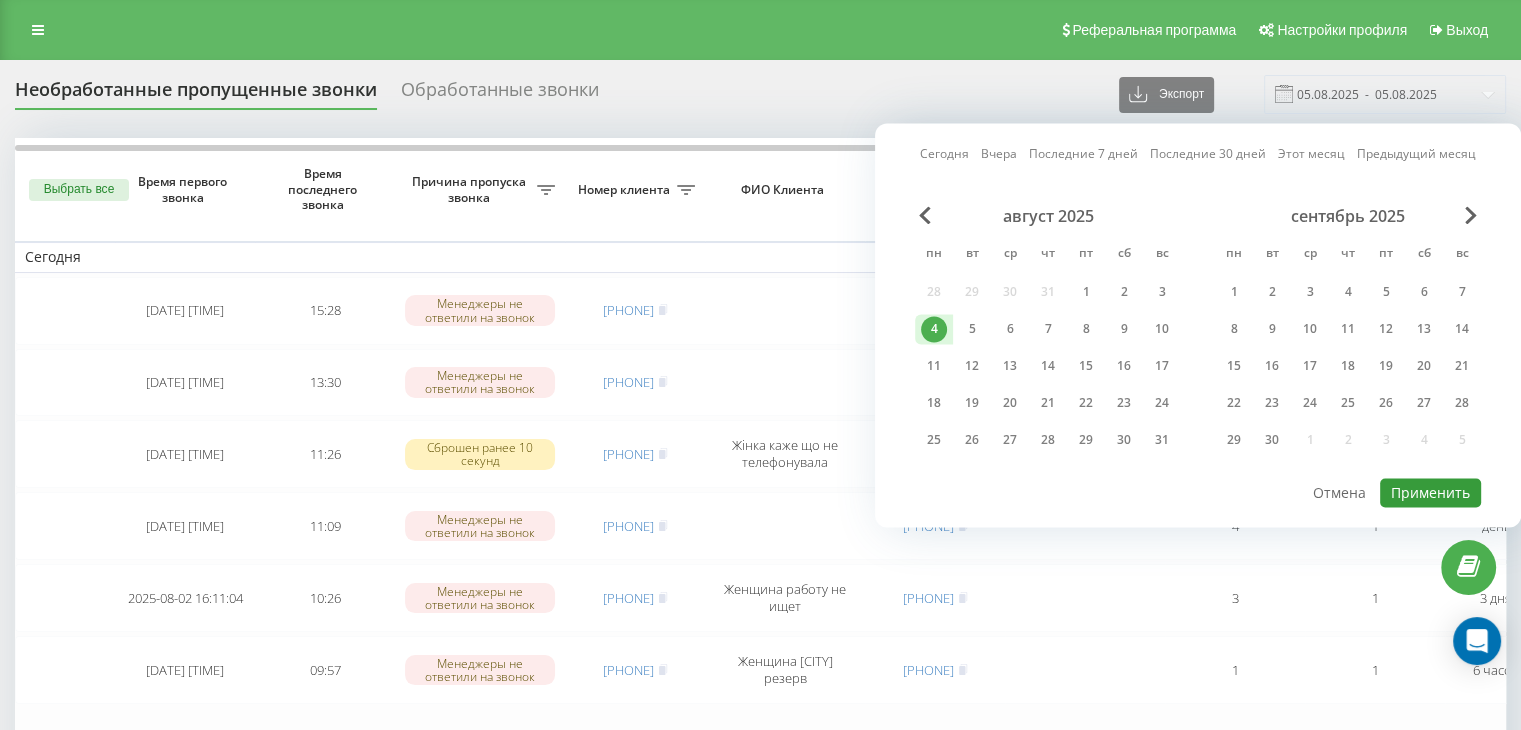 click on "Применить" at bounding box center [1430, 492] 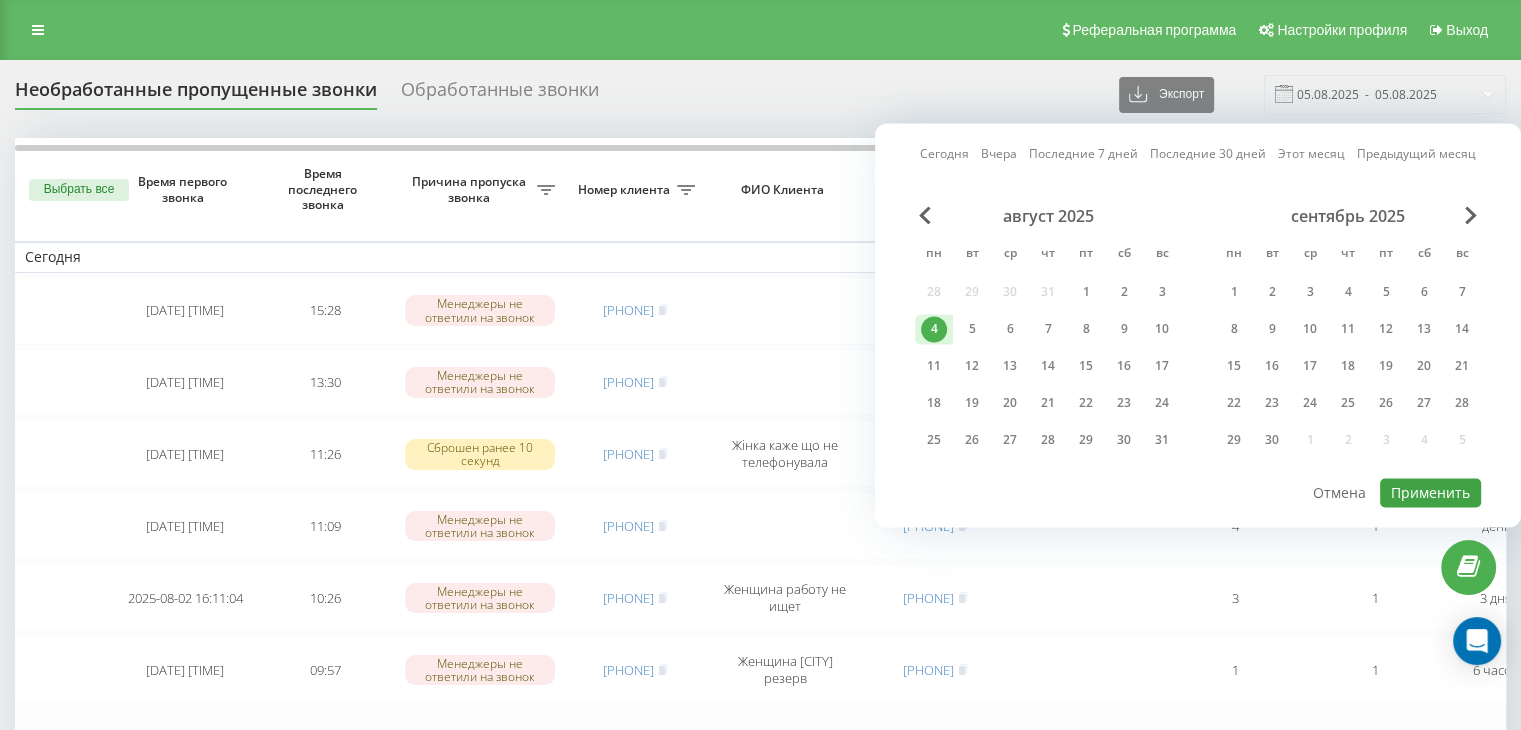 type on "04.08.2025  -  04.08.2025" 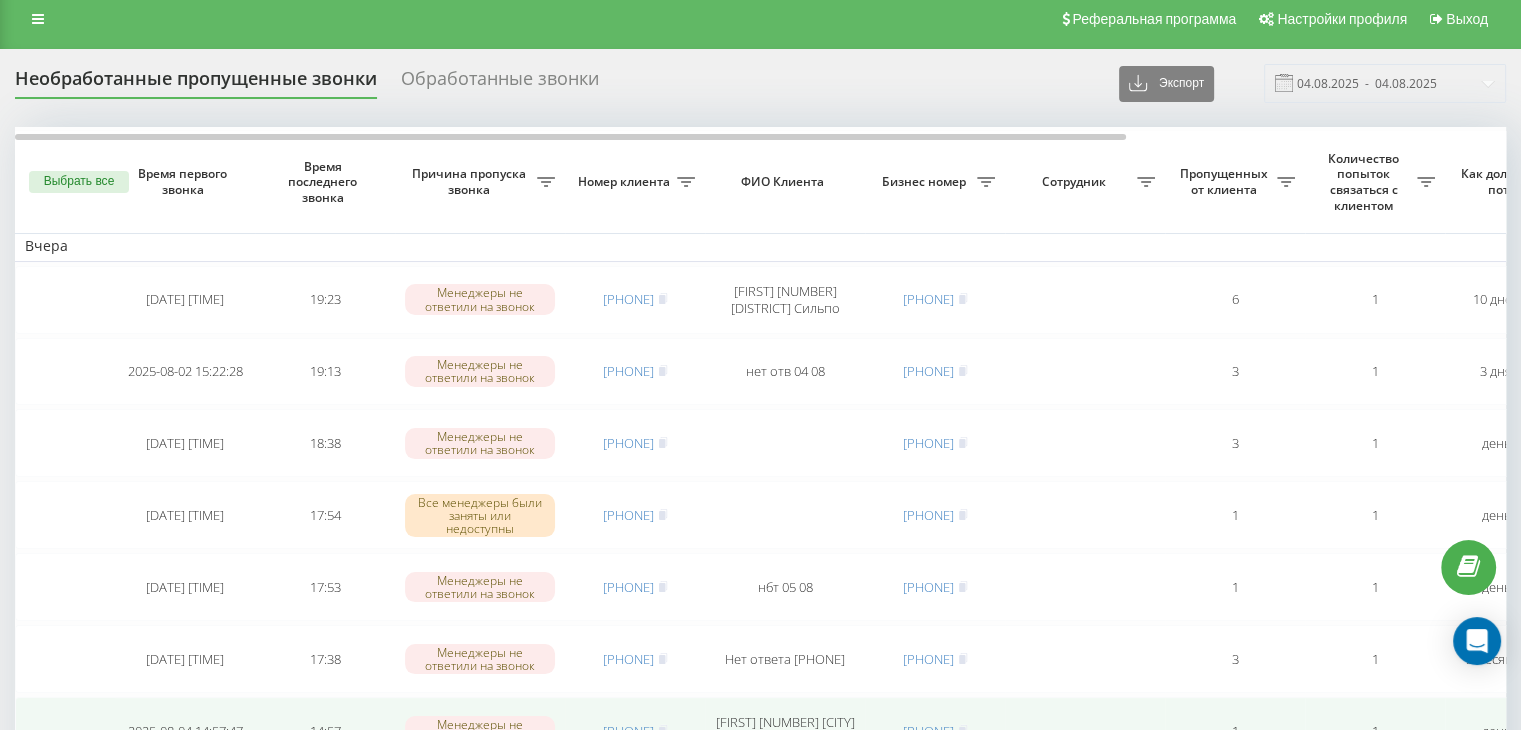 scroll, scrollTop: 0, scrollLeft: 0, axis: both 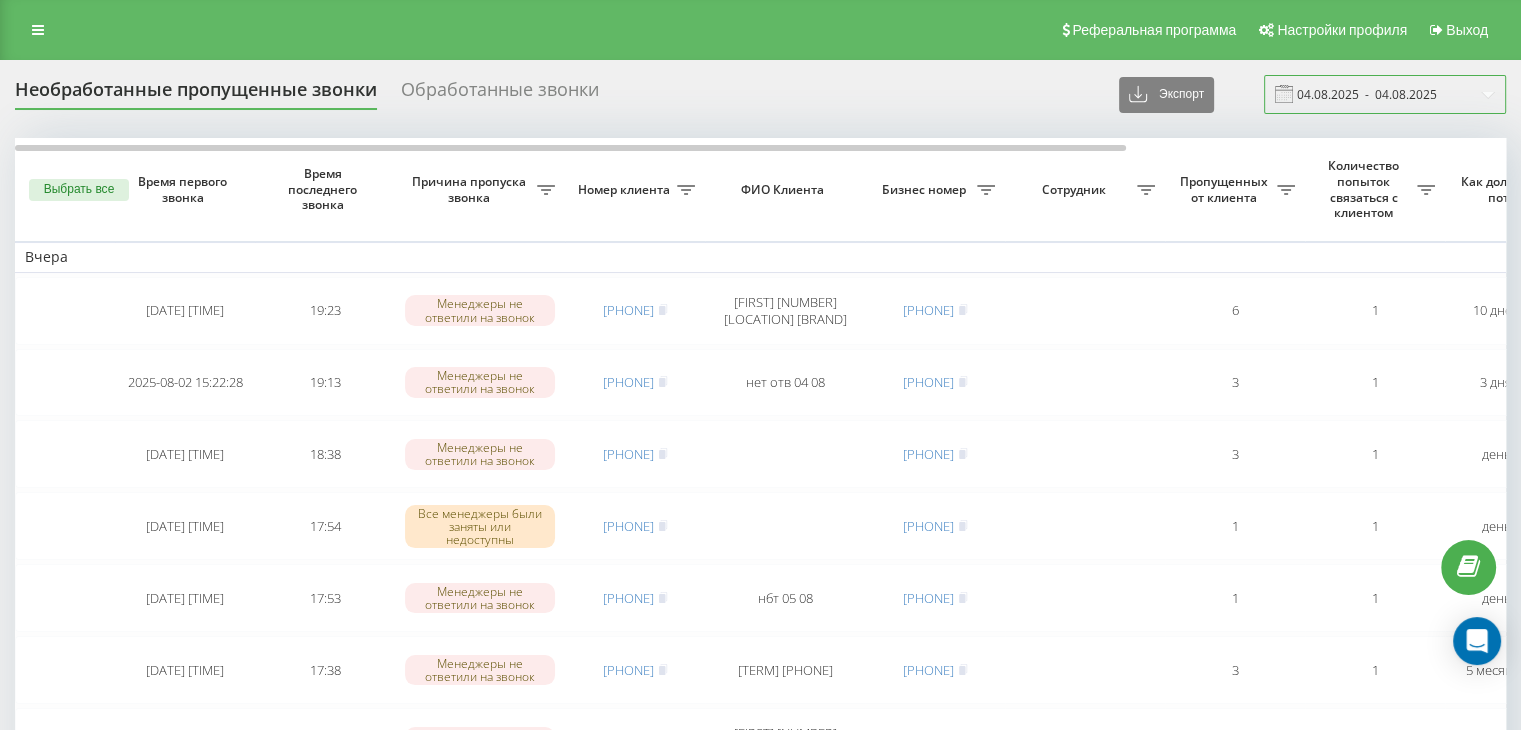 click on "04.08.2025  -  04.08.2025" at bounding box center [1385, 94] 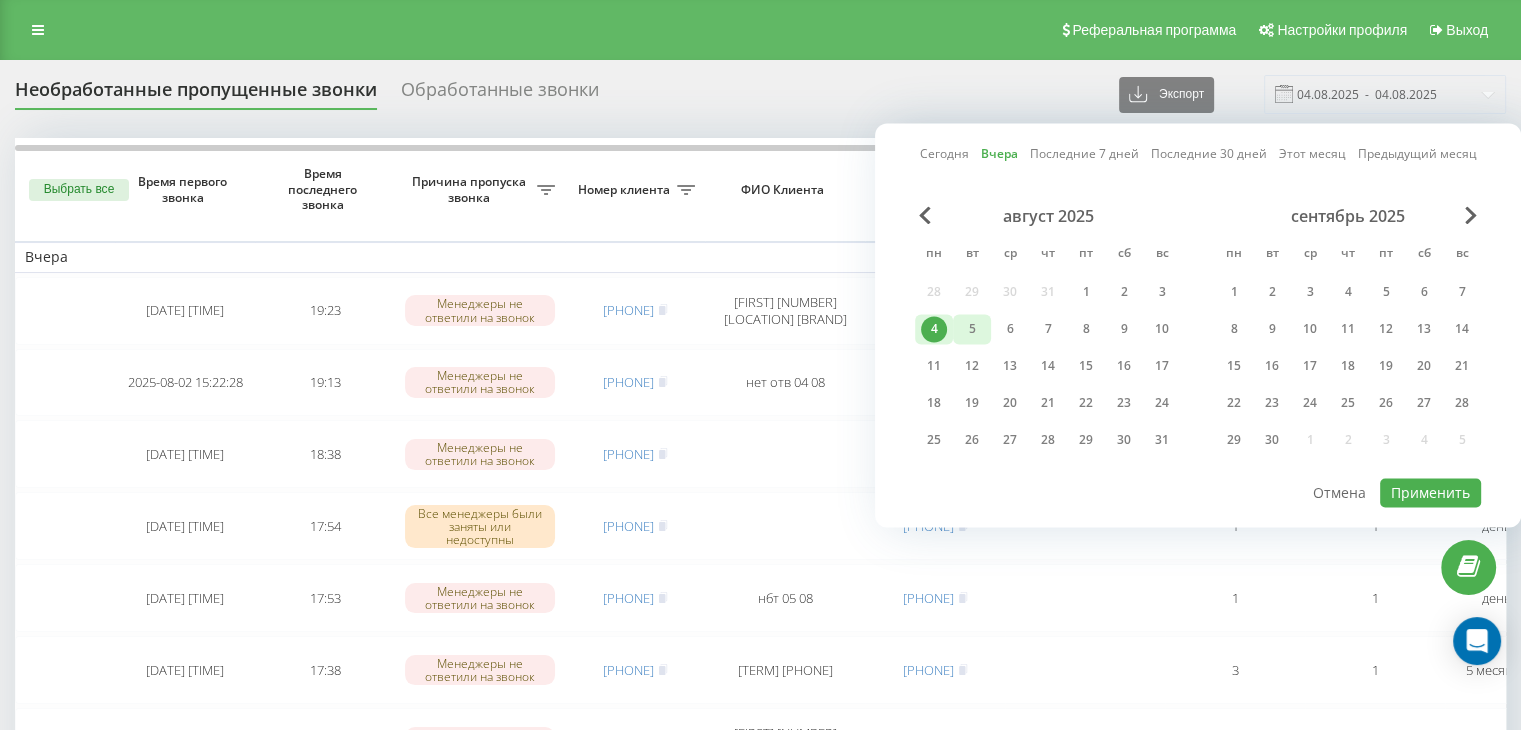 click on "5" at bounding box center [972, 329] 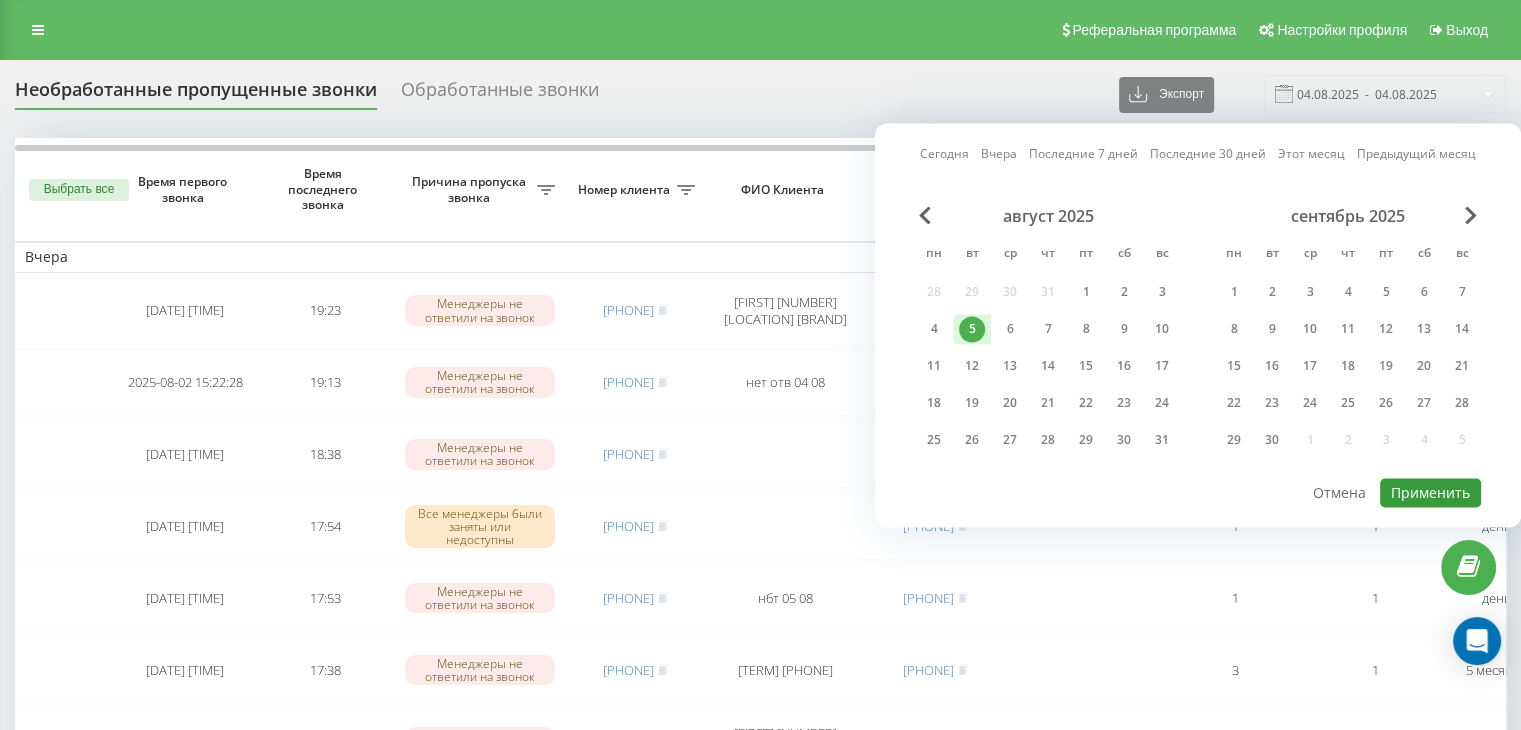 click on "Применить" at bounding box center [1430, 492] 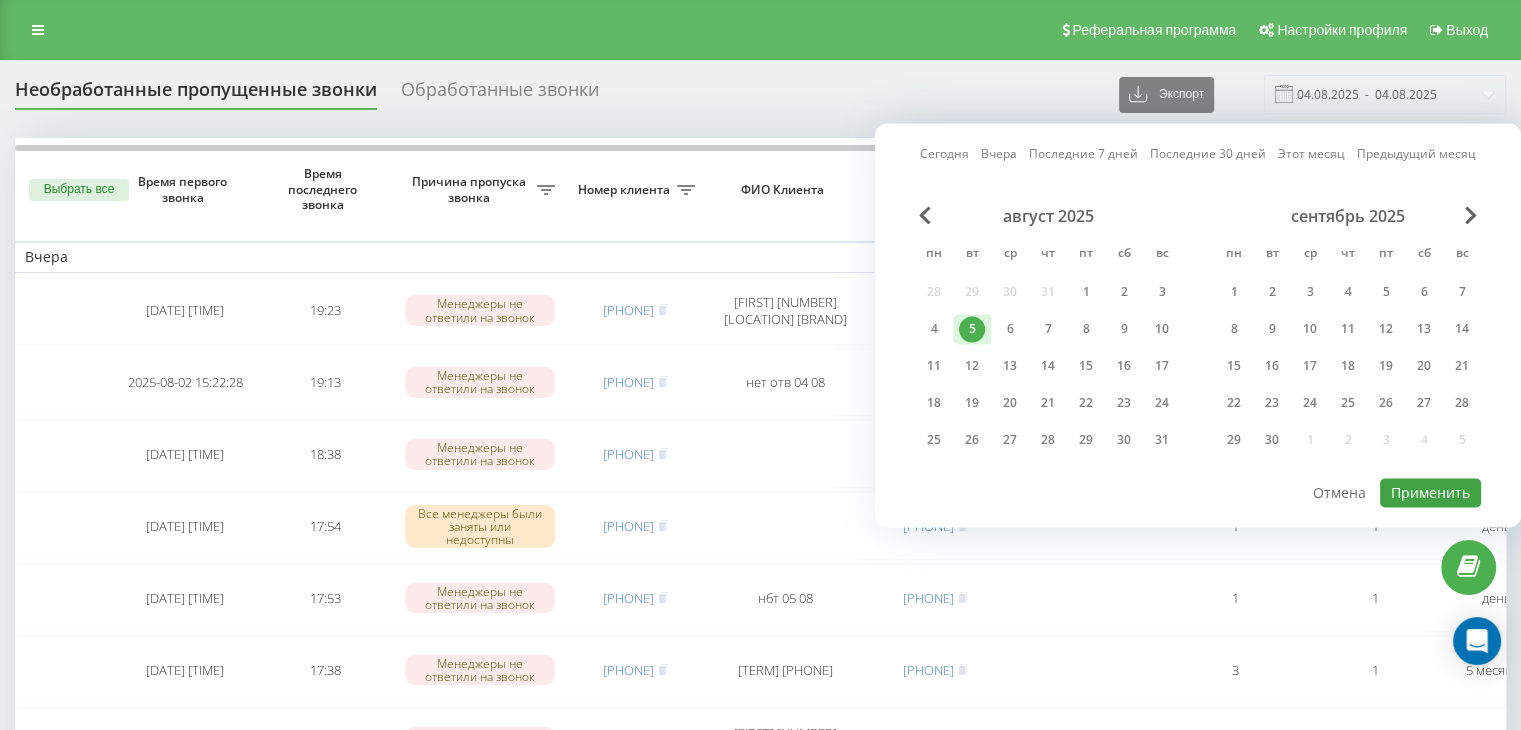 type on "05.08.2025  -  05.08.2025" 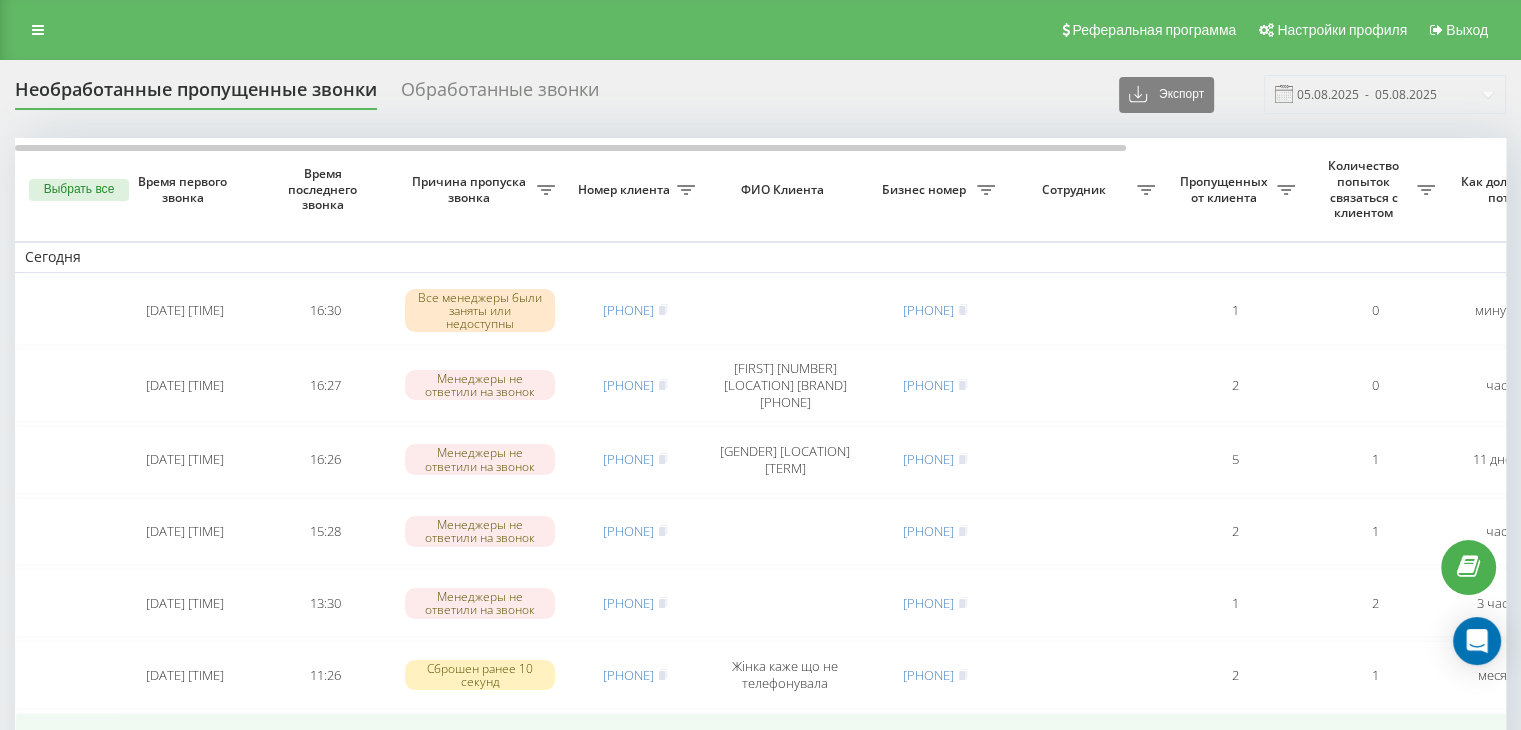 scroll, scrollTop: 100, scrollLeft: 0, axis: vertical 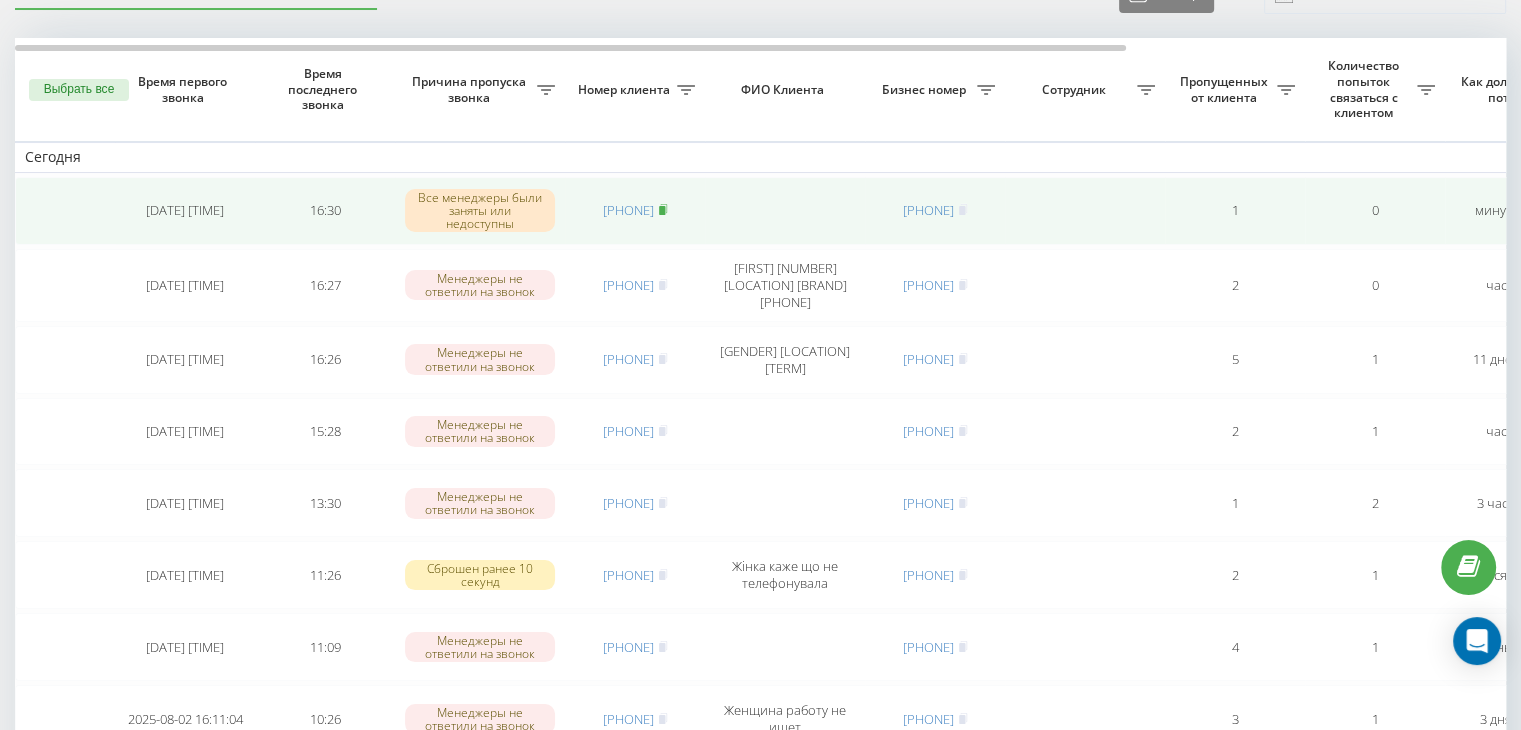 click 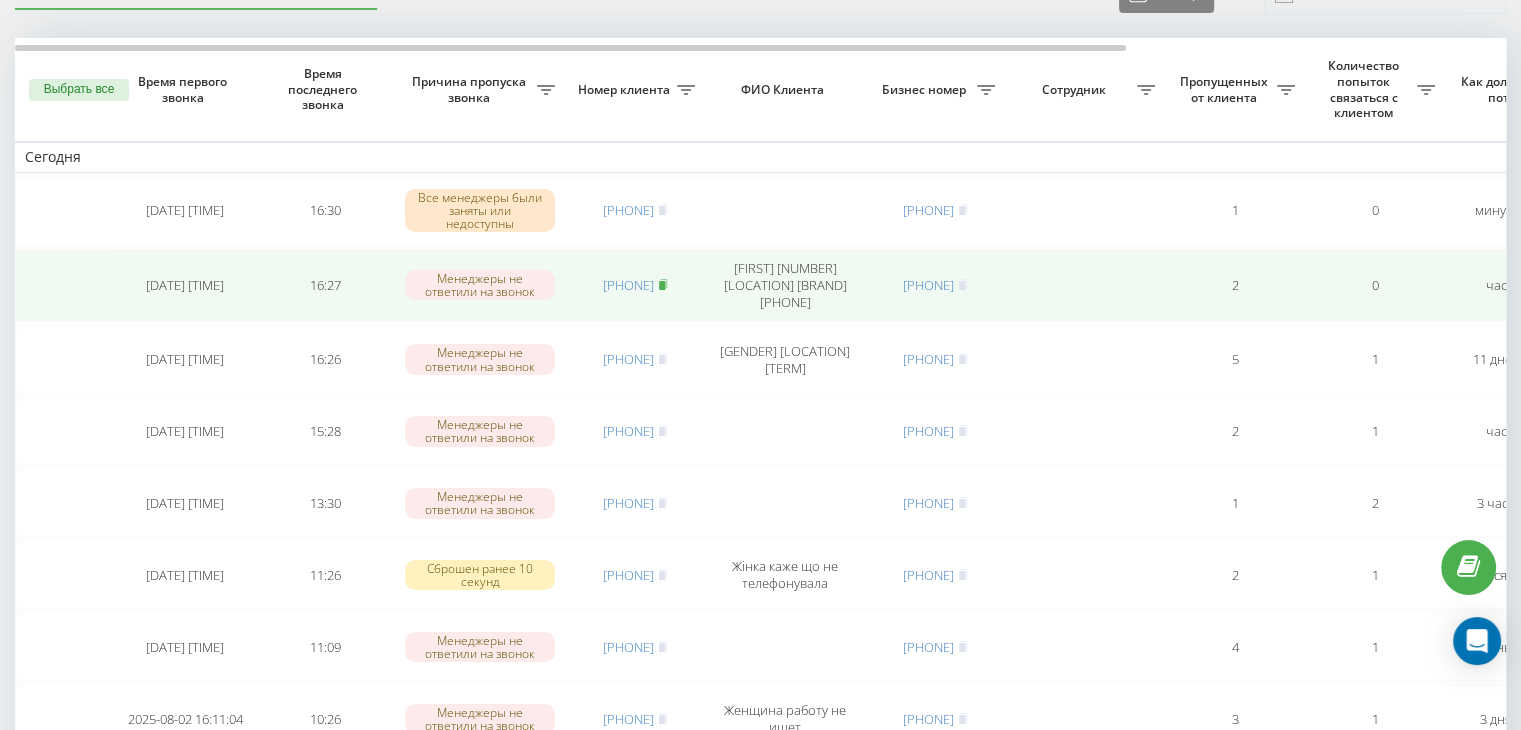 click 